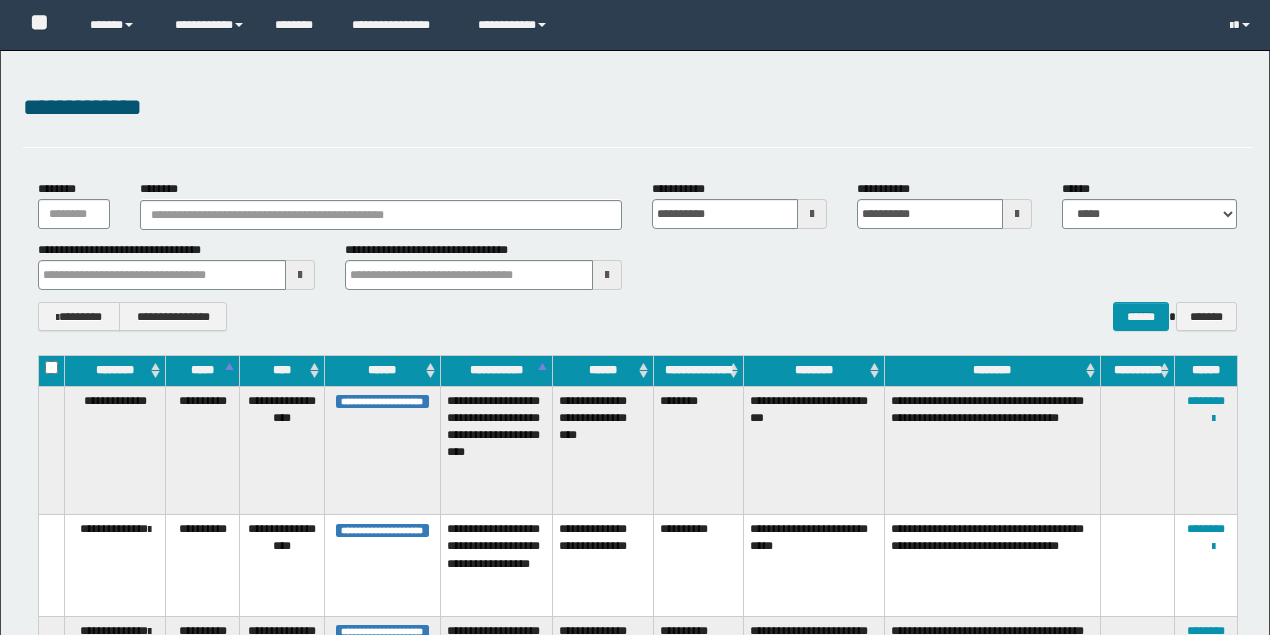 scroll, scrollTop: 0, scrollLeft: 0, axis: both 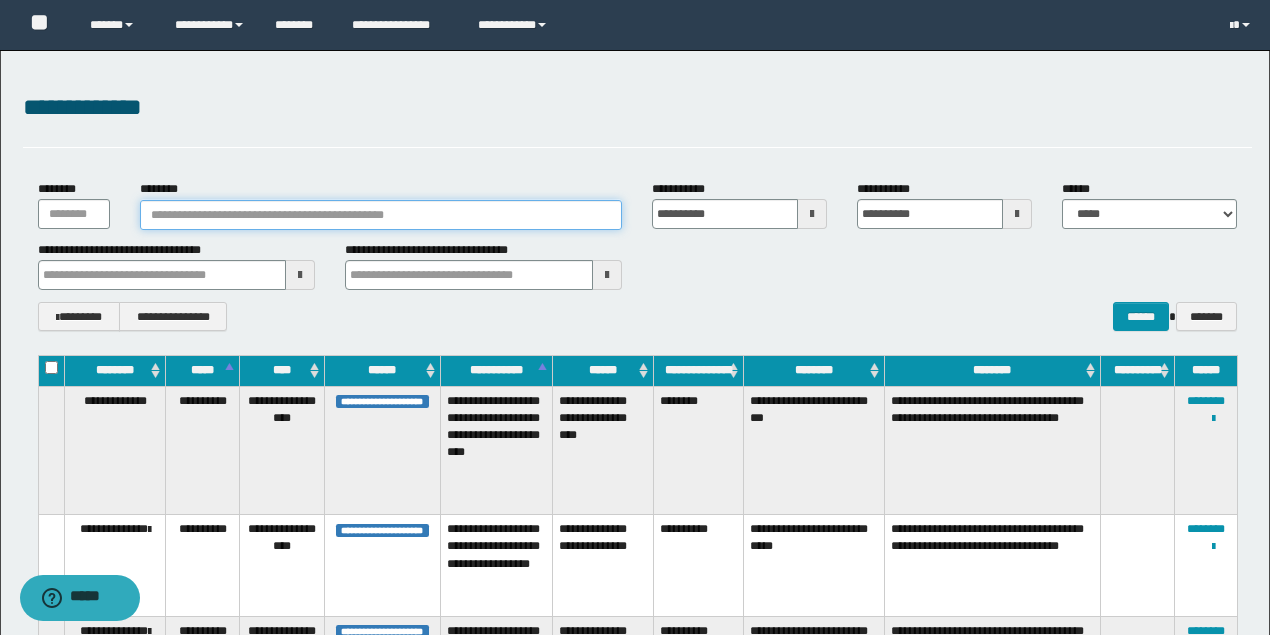 click on "********" at bounding box center [381, 215] 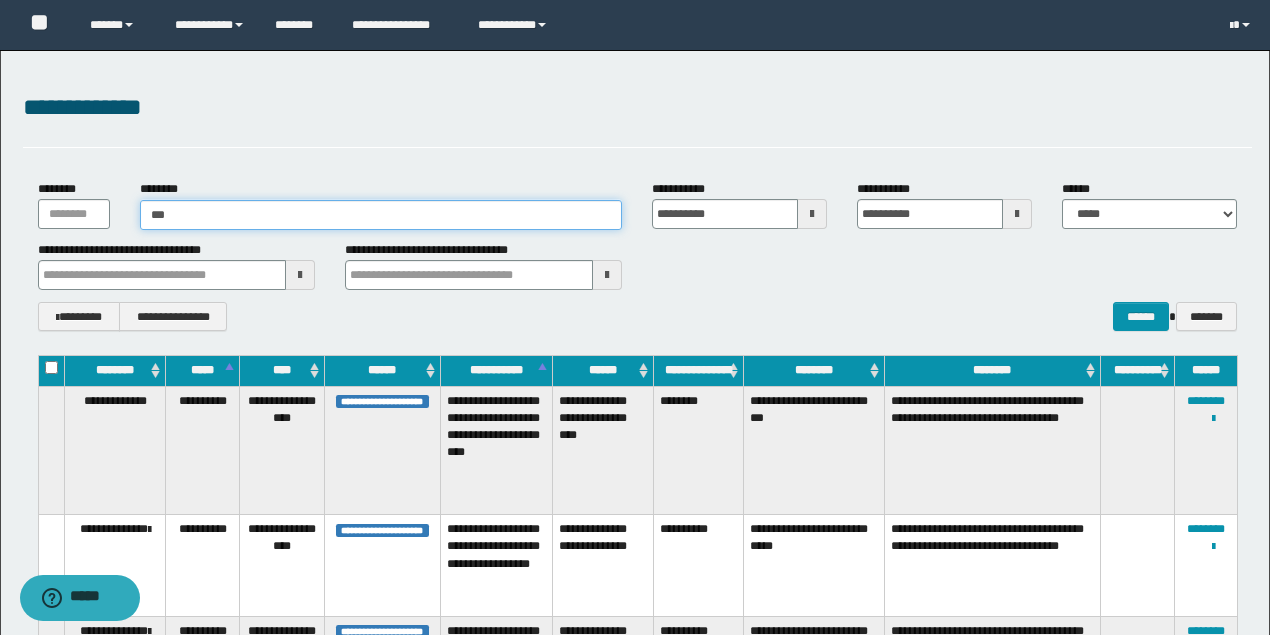 type on "****" 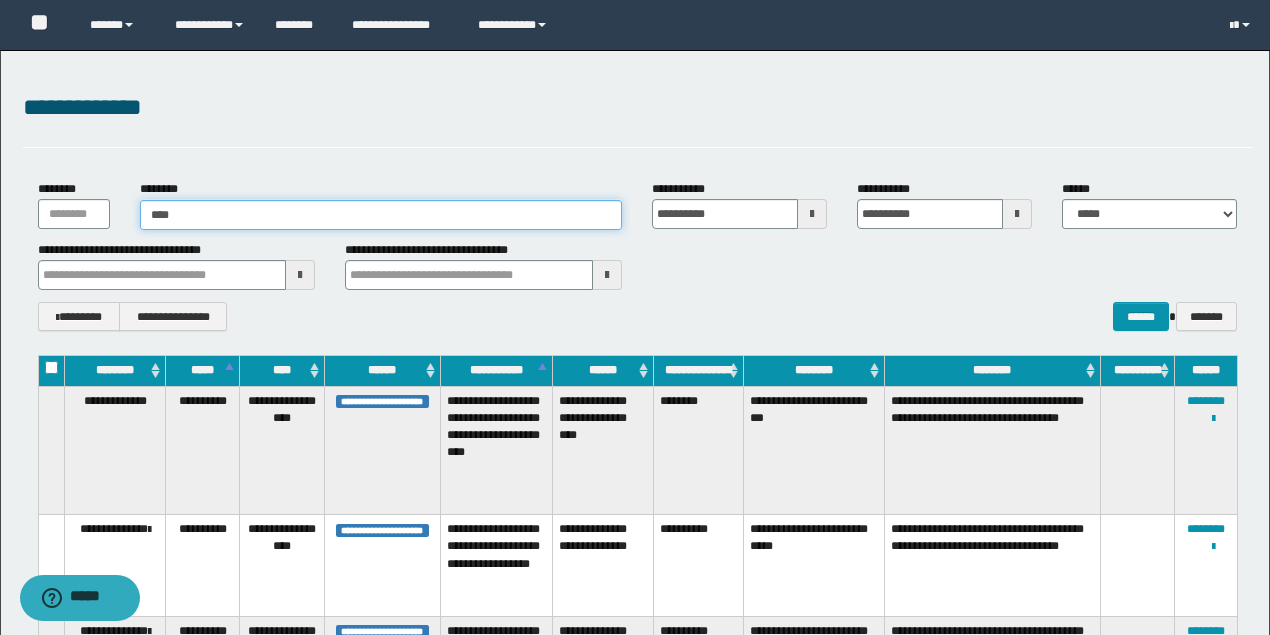 type on "****" 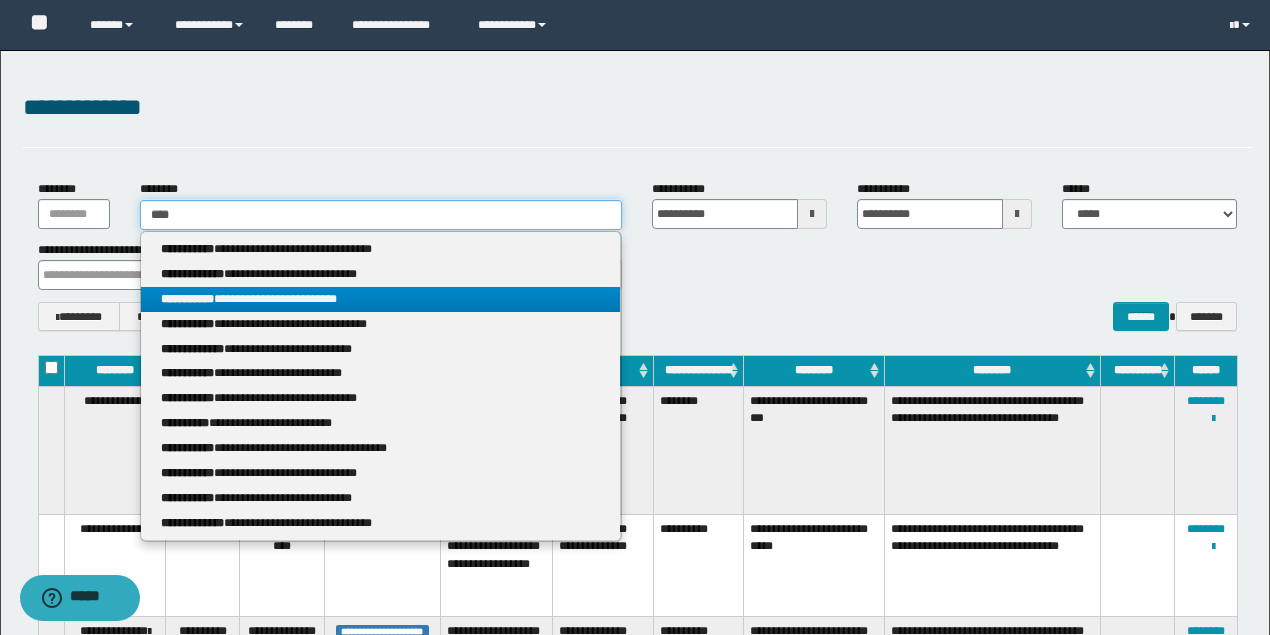 type on "****" 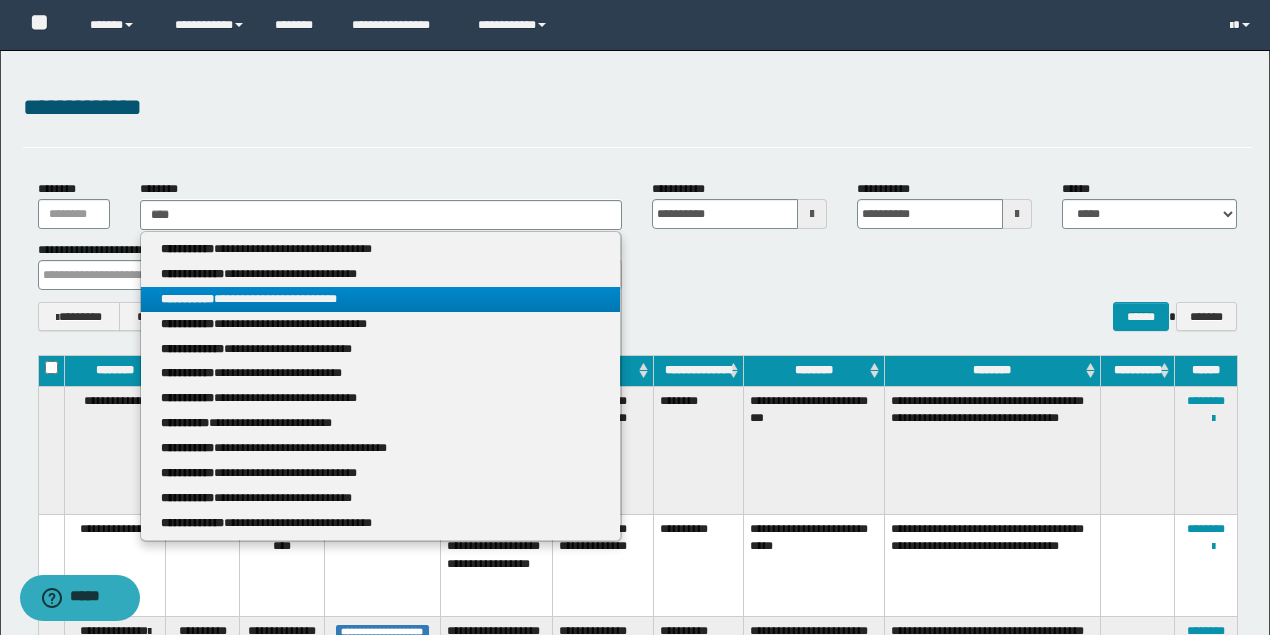 click on "**********" at bounding box center (380, 299) 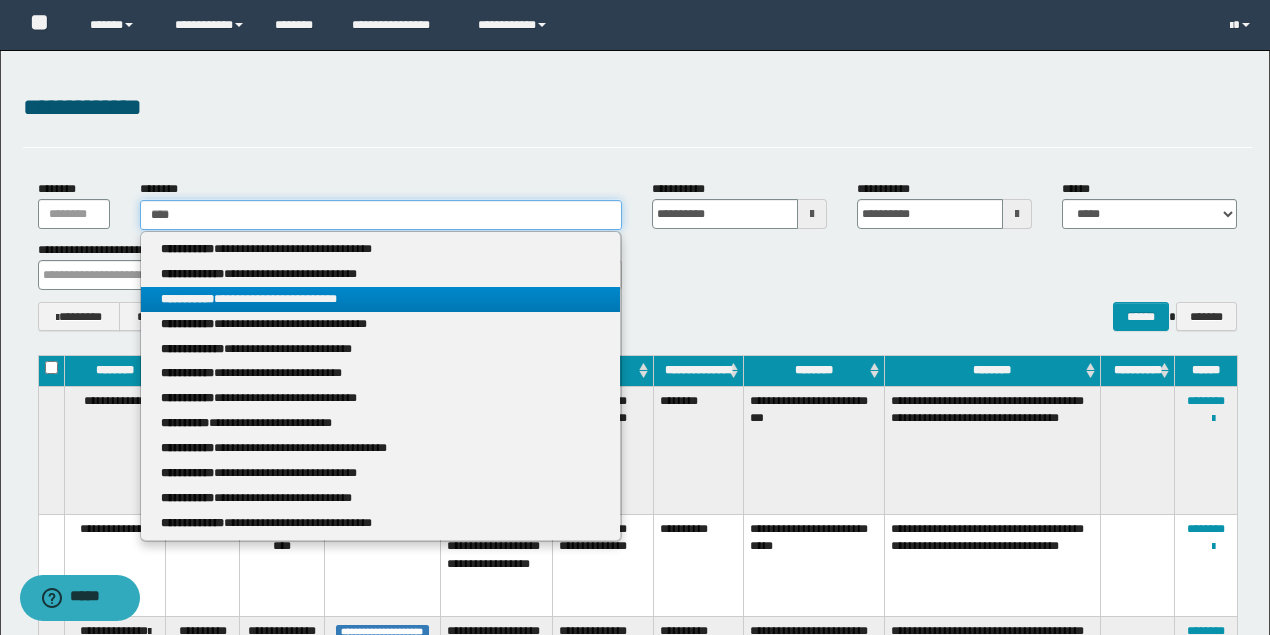type 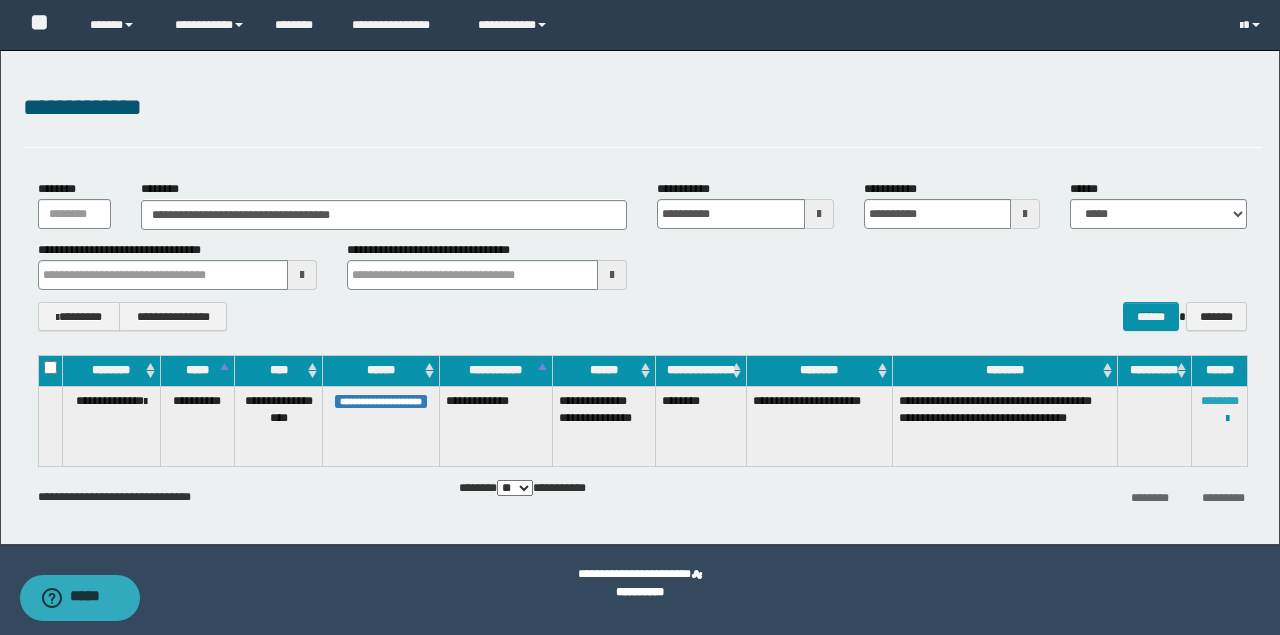click on "********" at bounding box center (1220, 401) 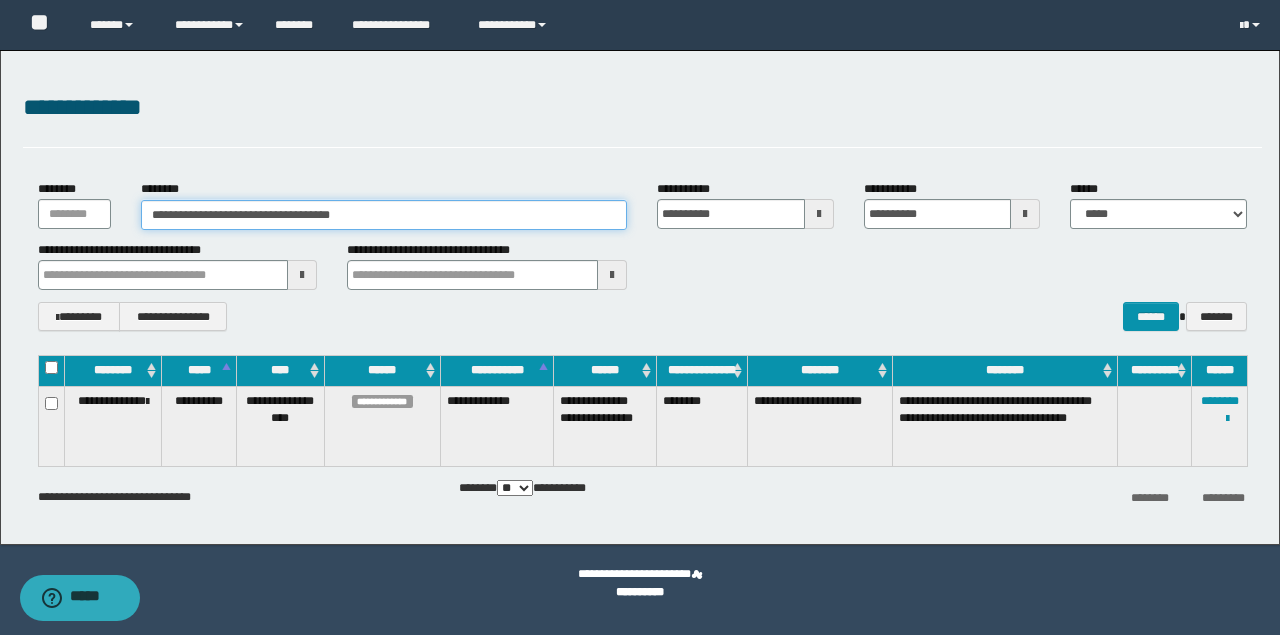 drag, startPoint x: 0, startPoint y: 172, endPoint x: 0, endPoint y: 156, distance: 16 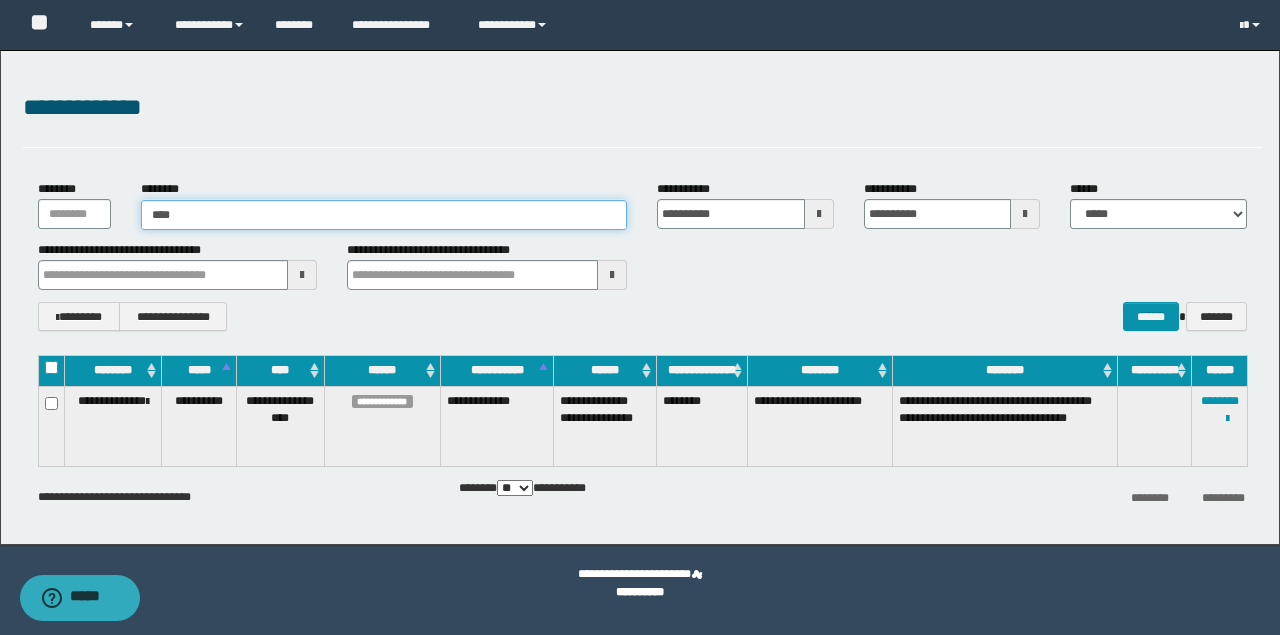 type on "*****" 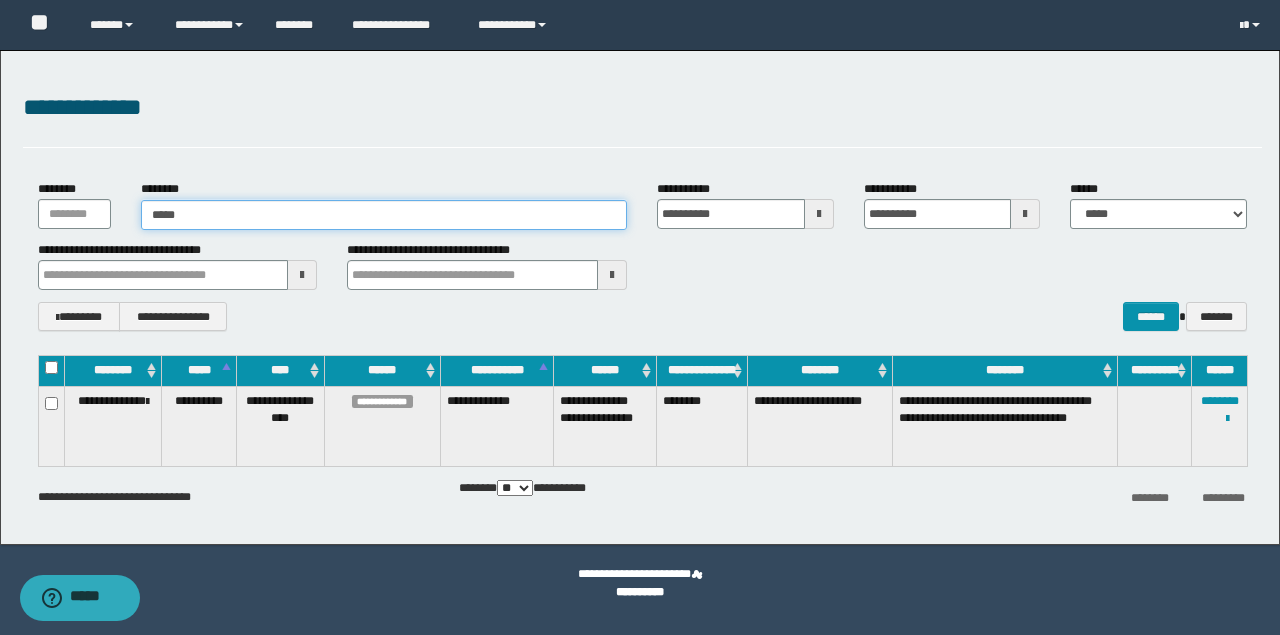 type on "*****" 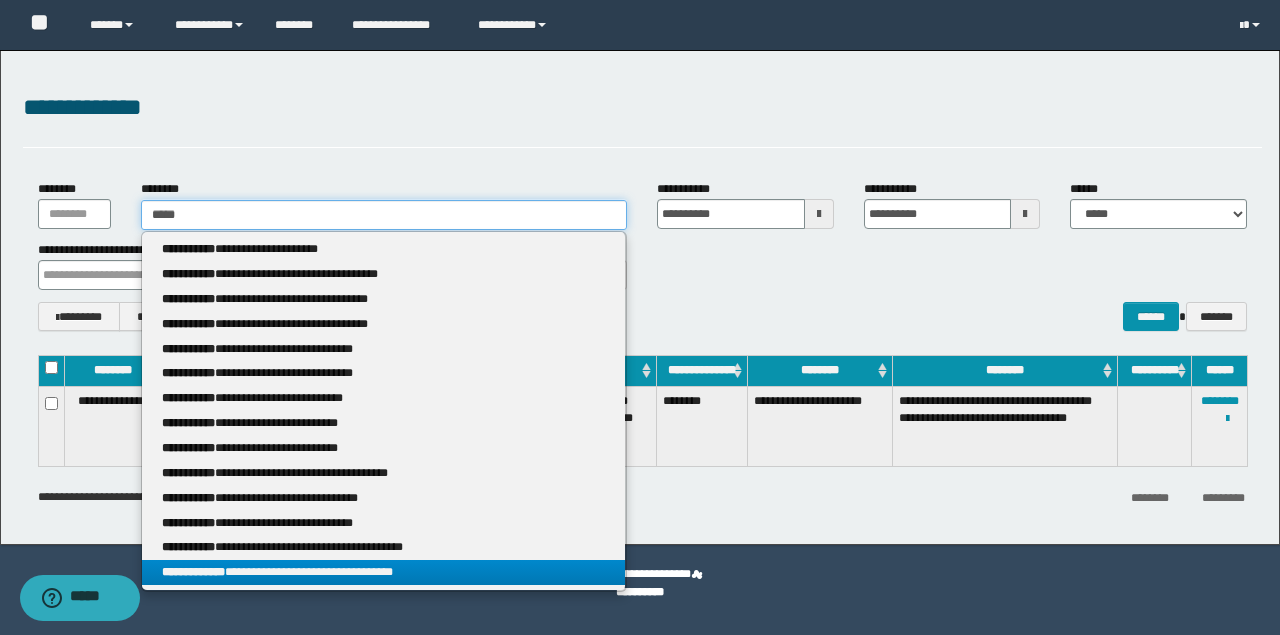 type on "*****" 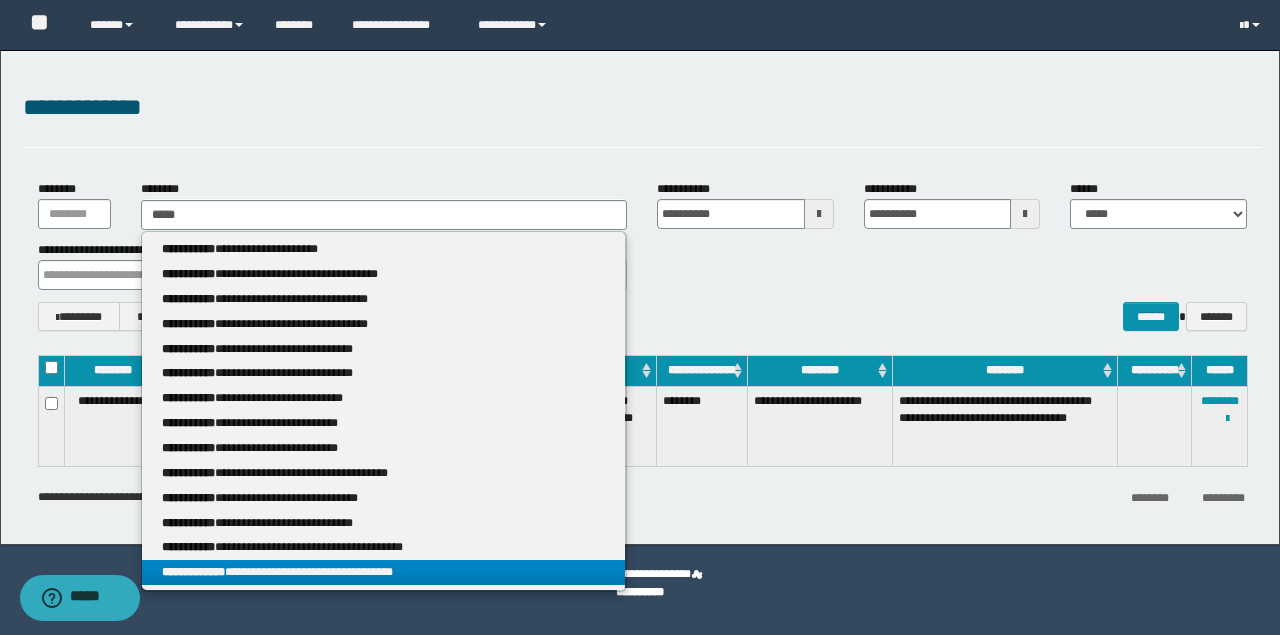 click on "**********" at bounding box center (384, 572) 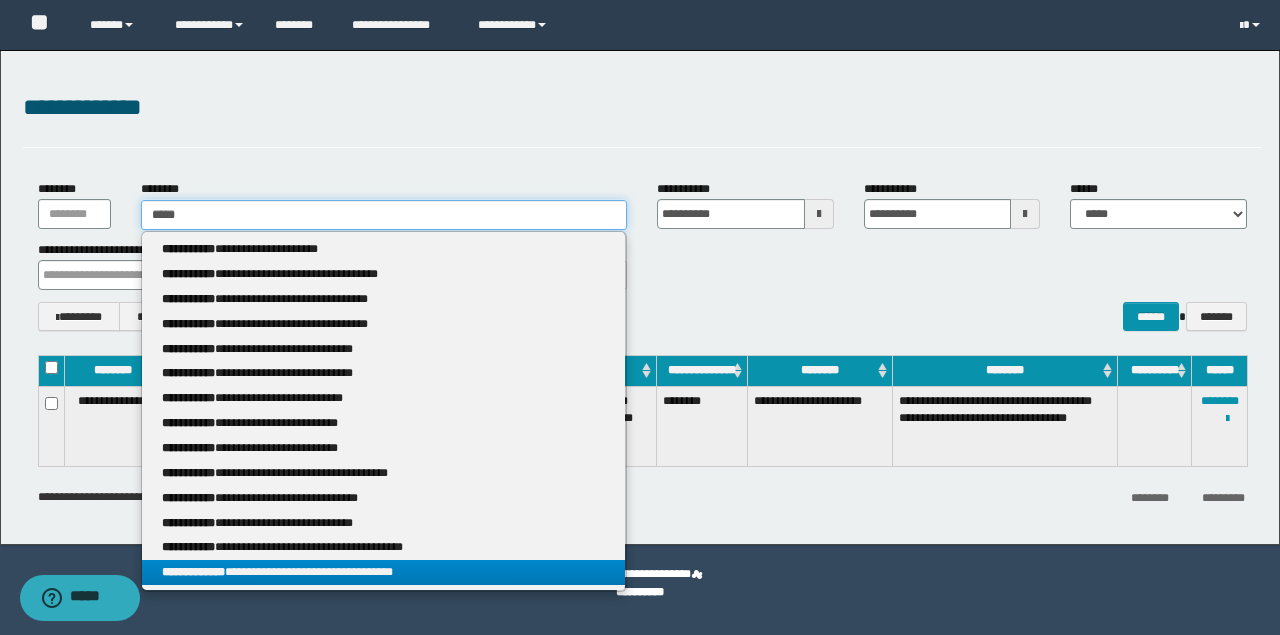 type 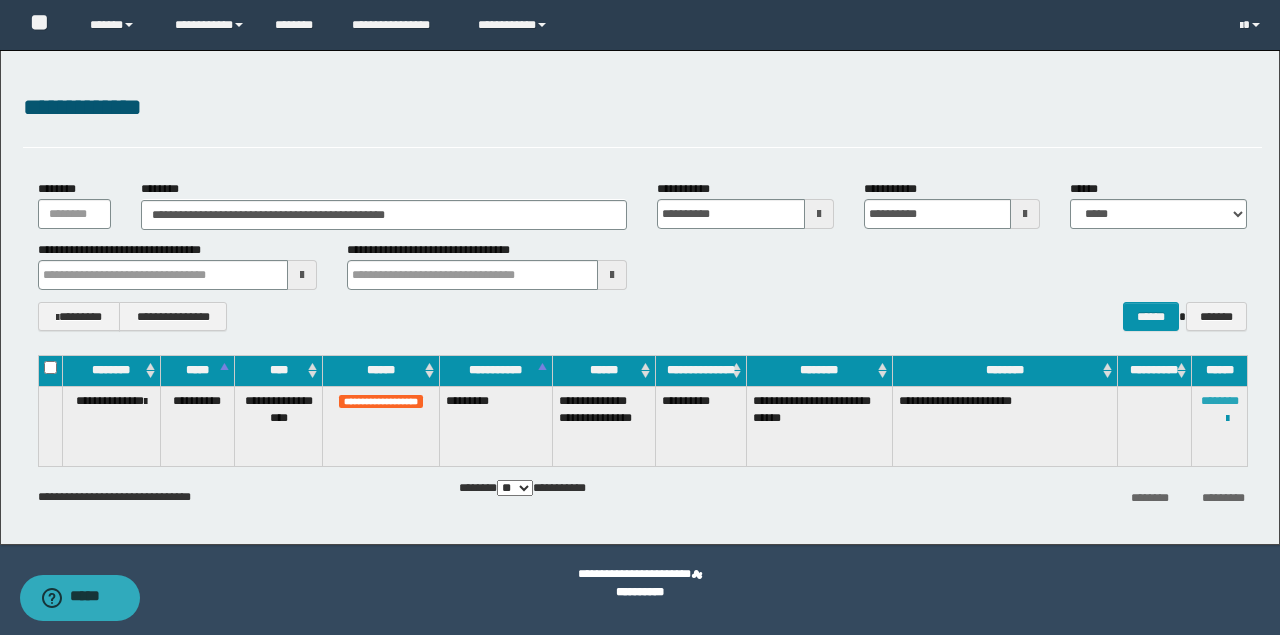 click on "********" at bounding box center (1220, 401) 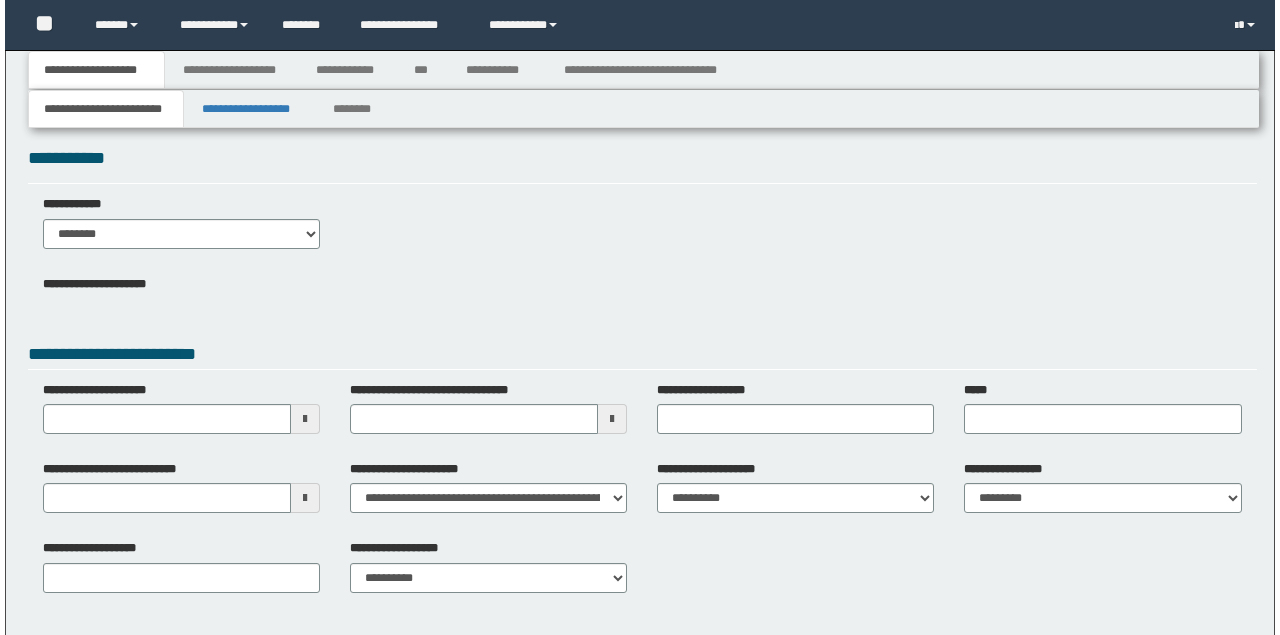 scroll, scrollTop: 0, scrollLeft: 0, axis: both 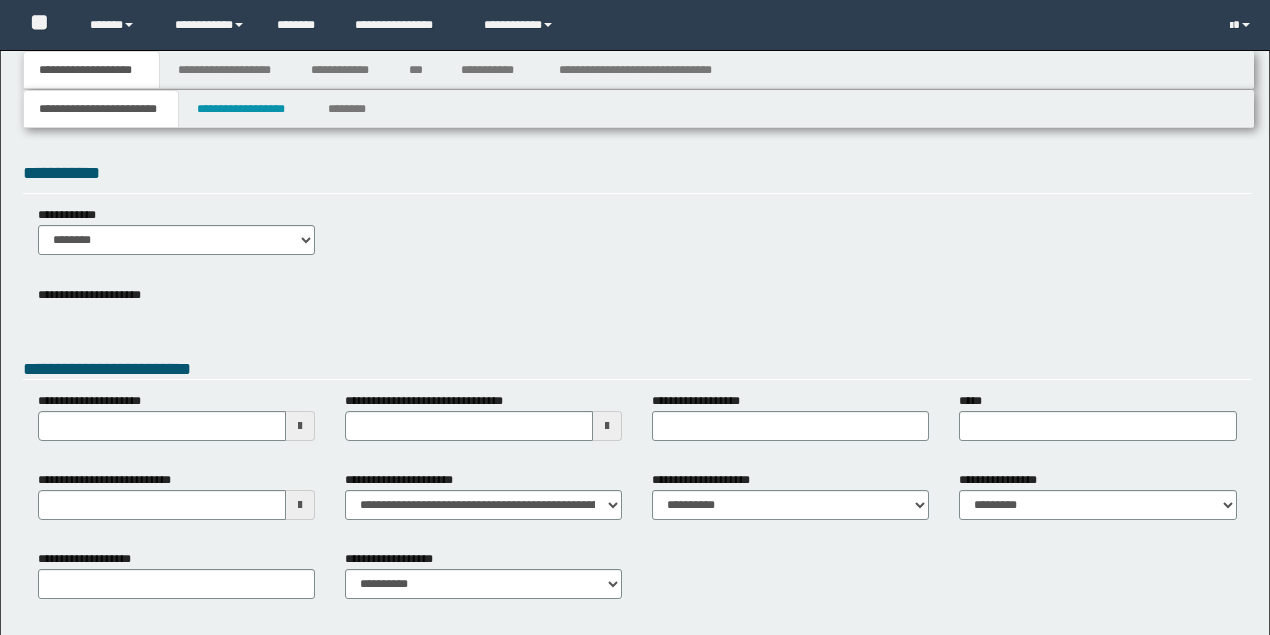 type 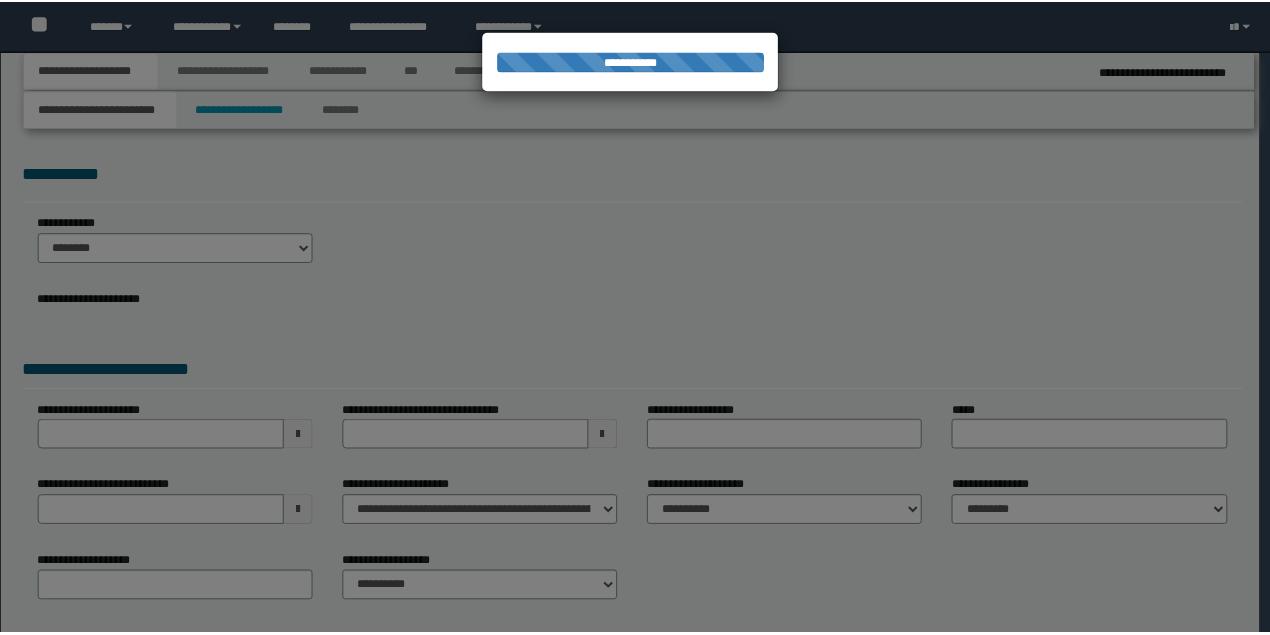 scroll, scrollTop: 0, scrollLeft: 0, axis: both 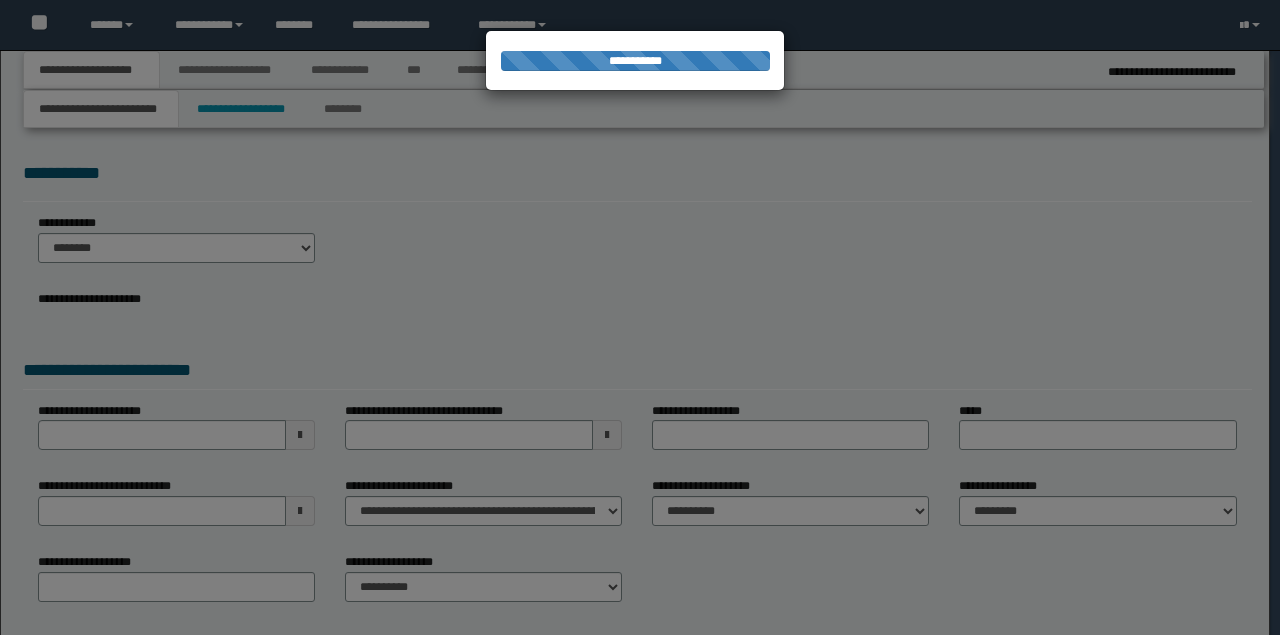type on "**********" 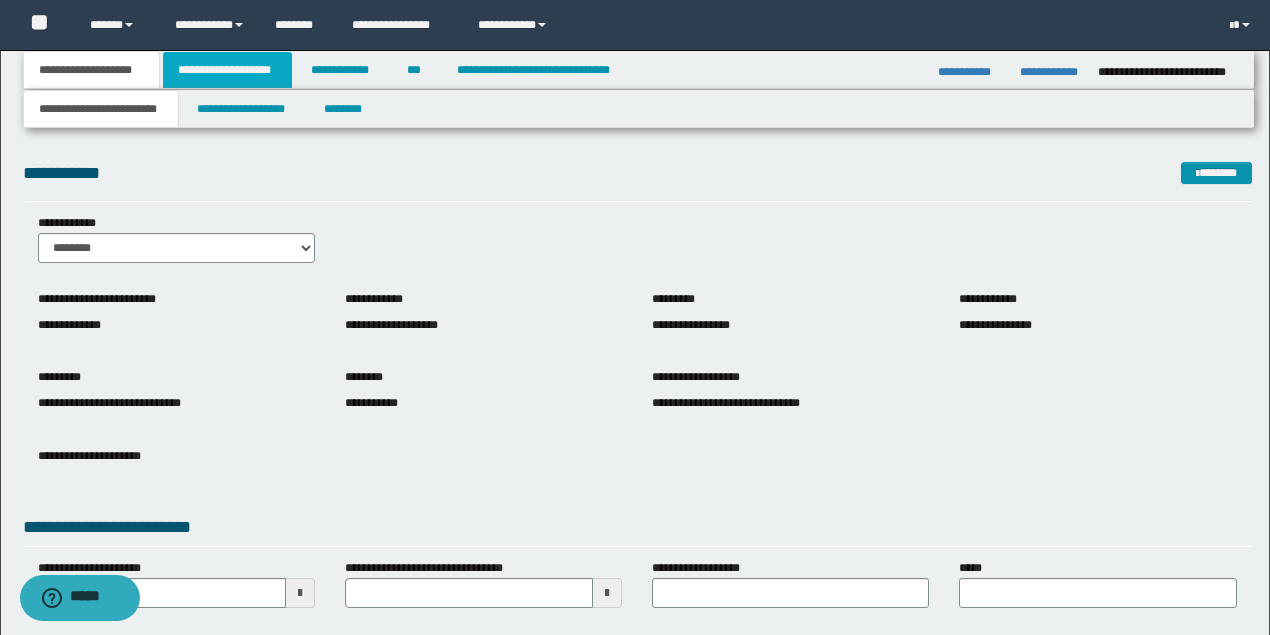 click on "**********" at bounding box center (227, 70) 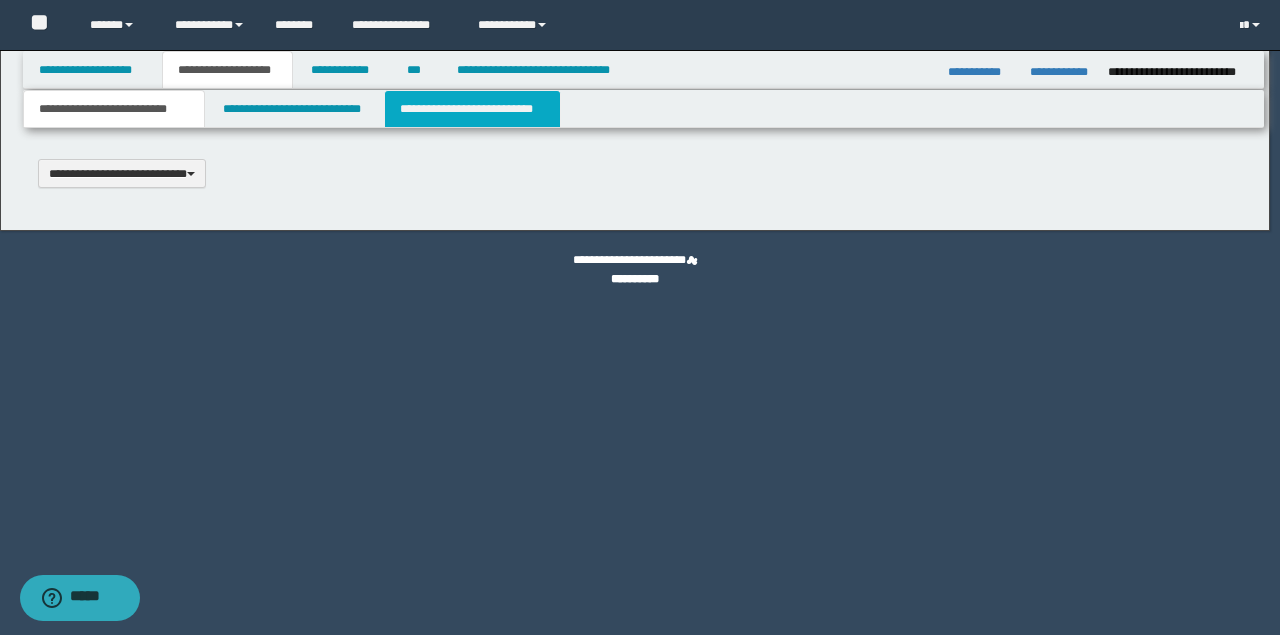 scroll, scrollTop: 0, scrollLeft: 0, axis: both 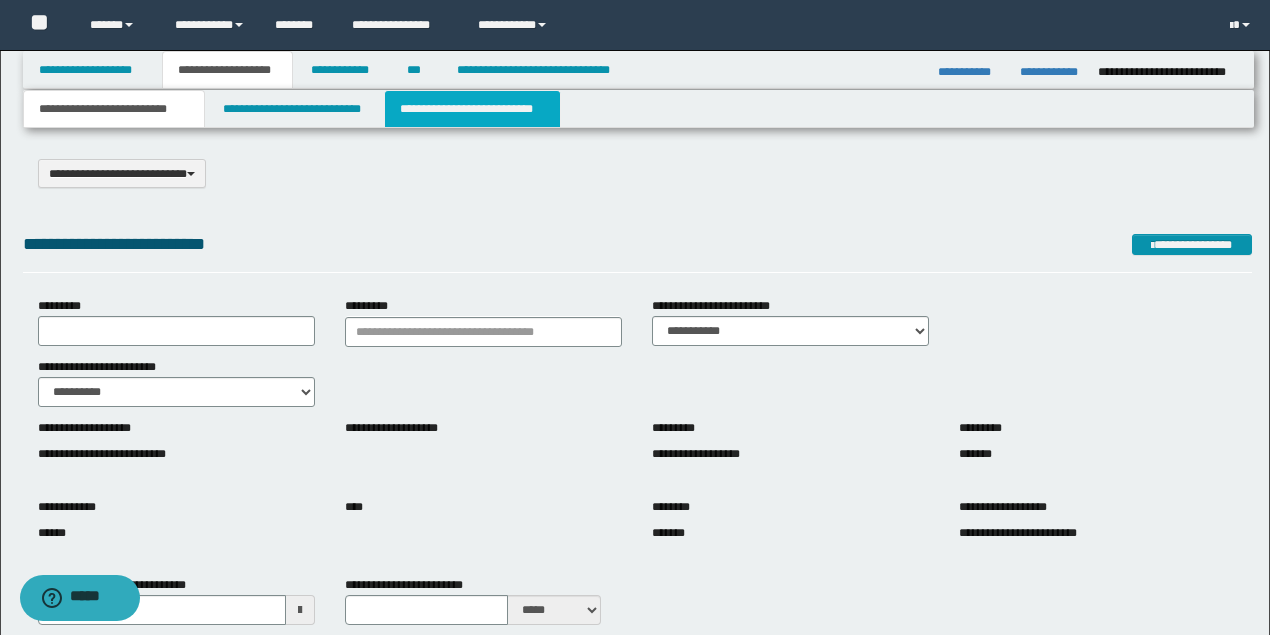 click on "**********" at bounding box center (472, 109) 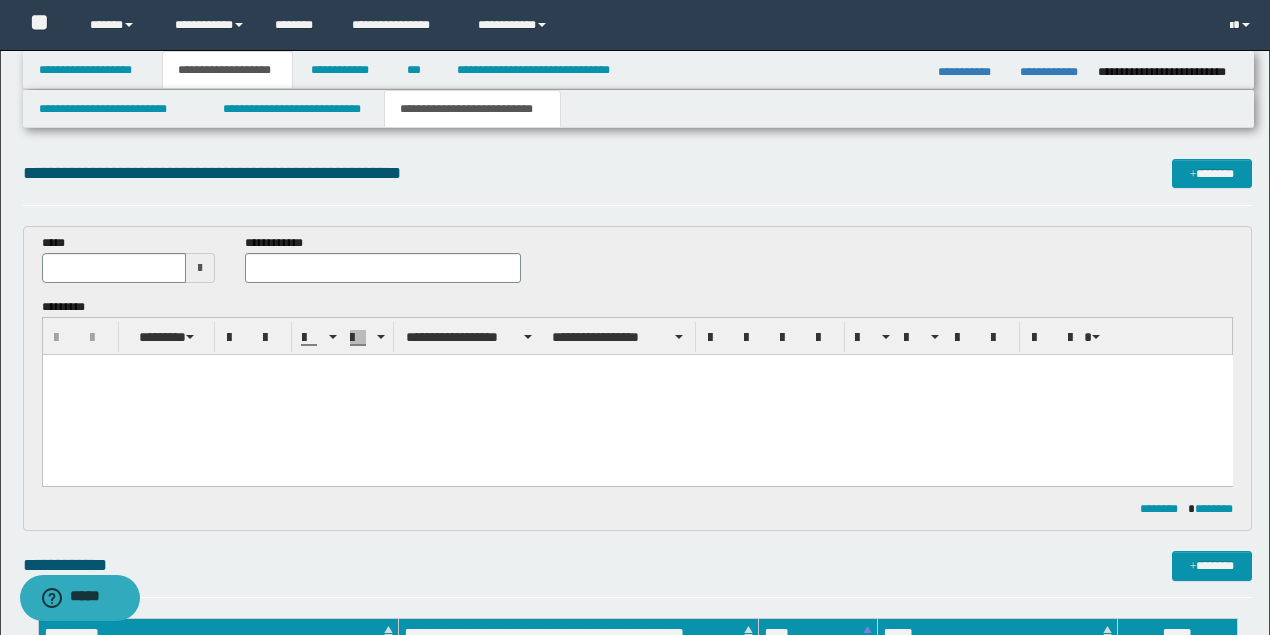 scroll, scrollTop: 0, scrollLeft: 0, axis: both 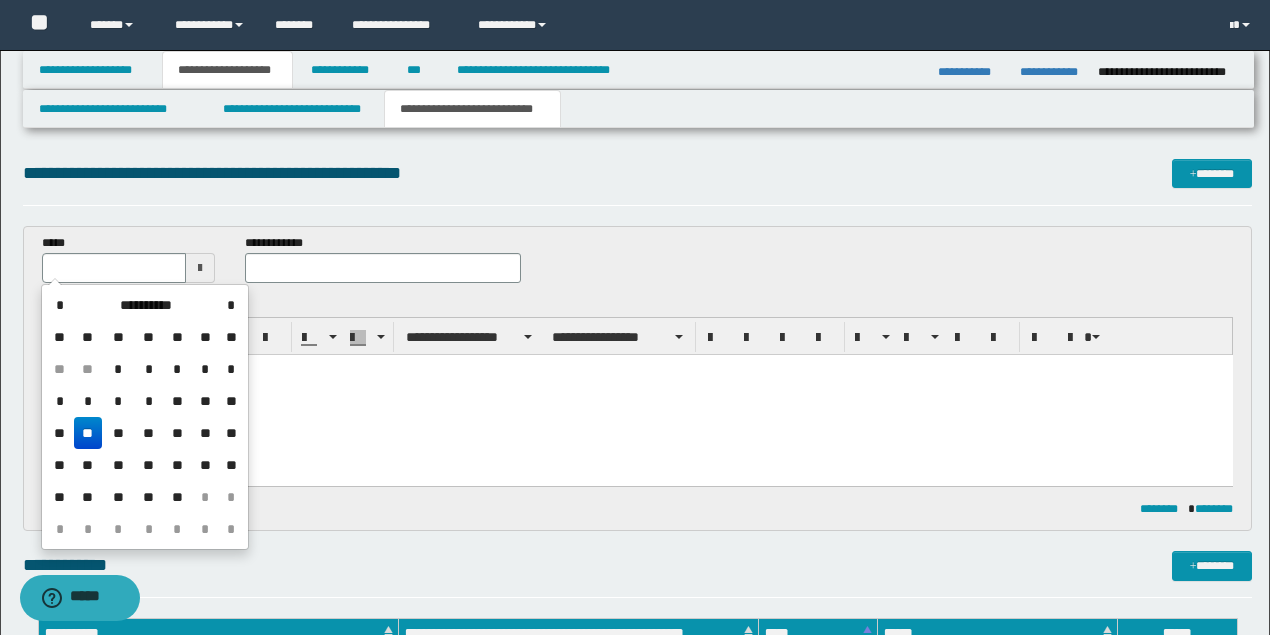 click on "**" at bounding box center (88, 433) 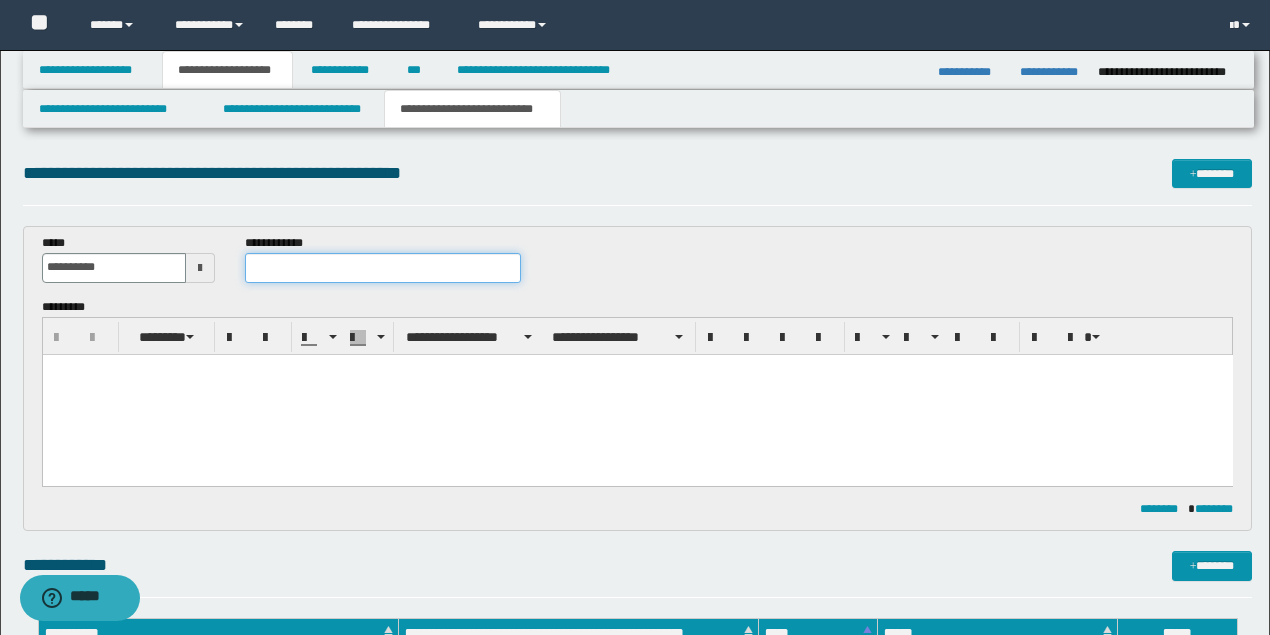 click at bounding box center (382, 268) 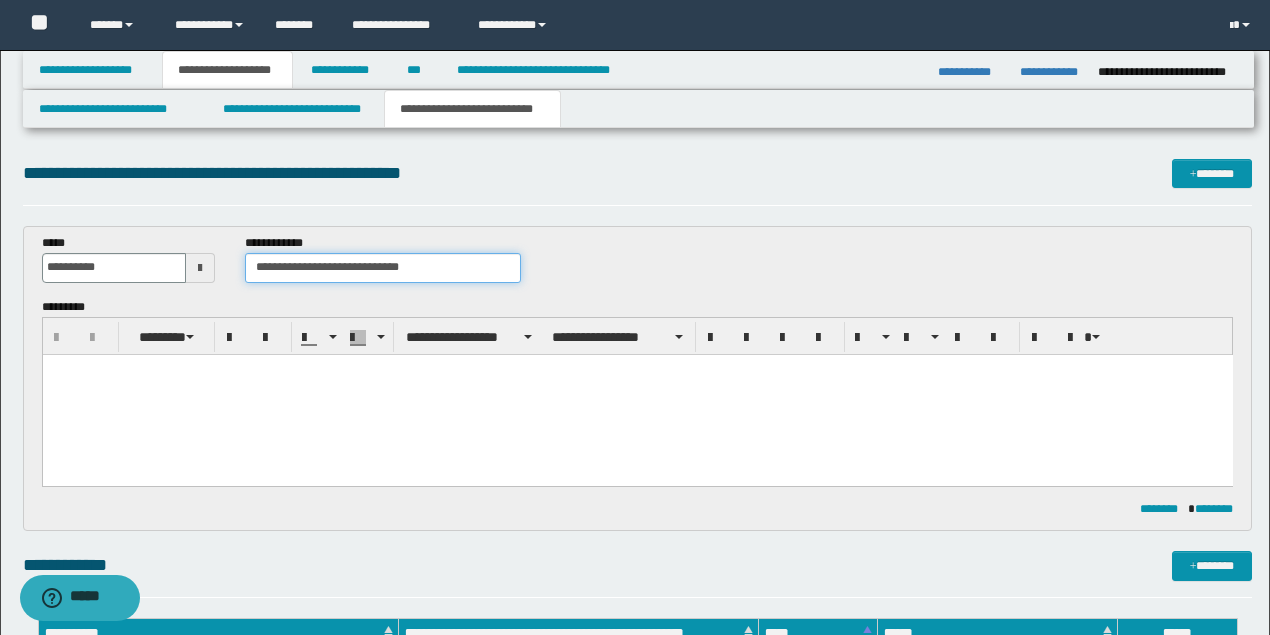 type on "**********" 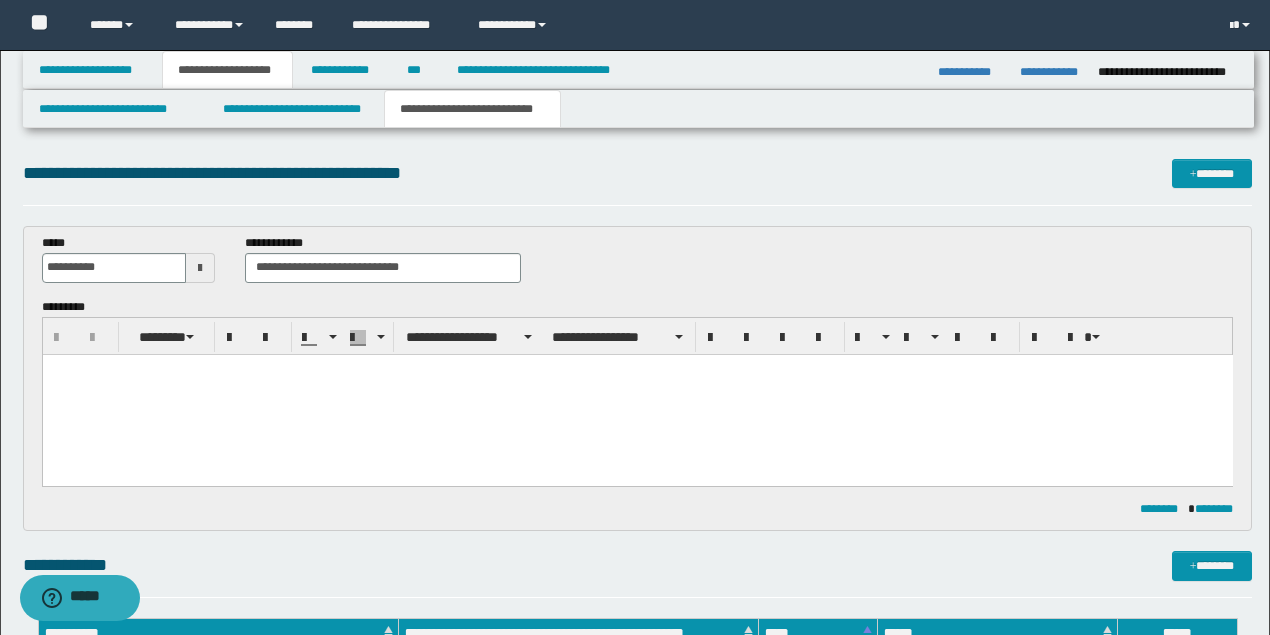 click at bounding box center (637, 394) 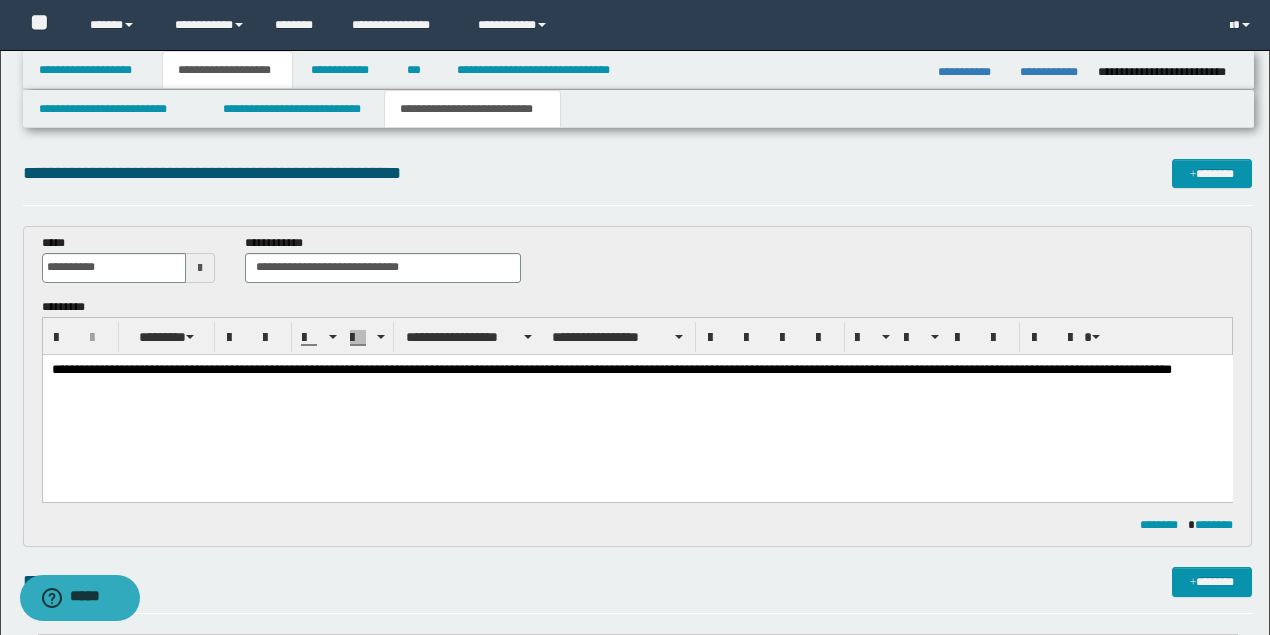click on "**********" at bounding box center (637, 377) 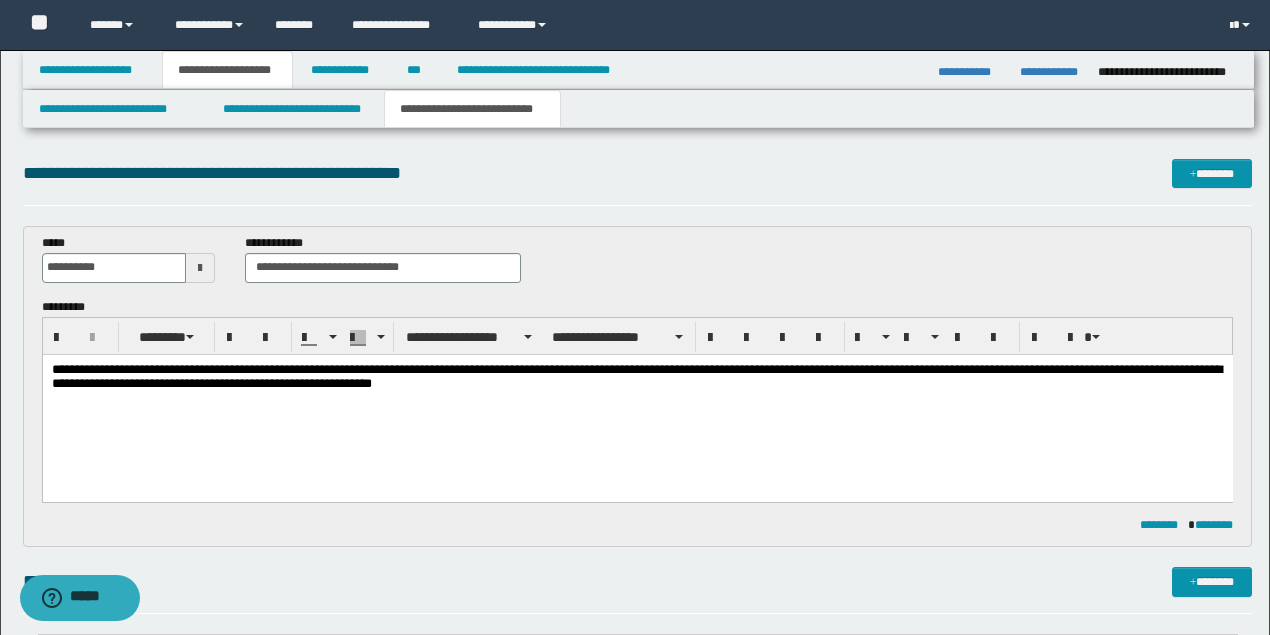 click on "**********" at bounding box center [637, 377] 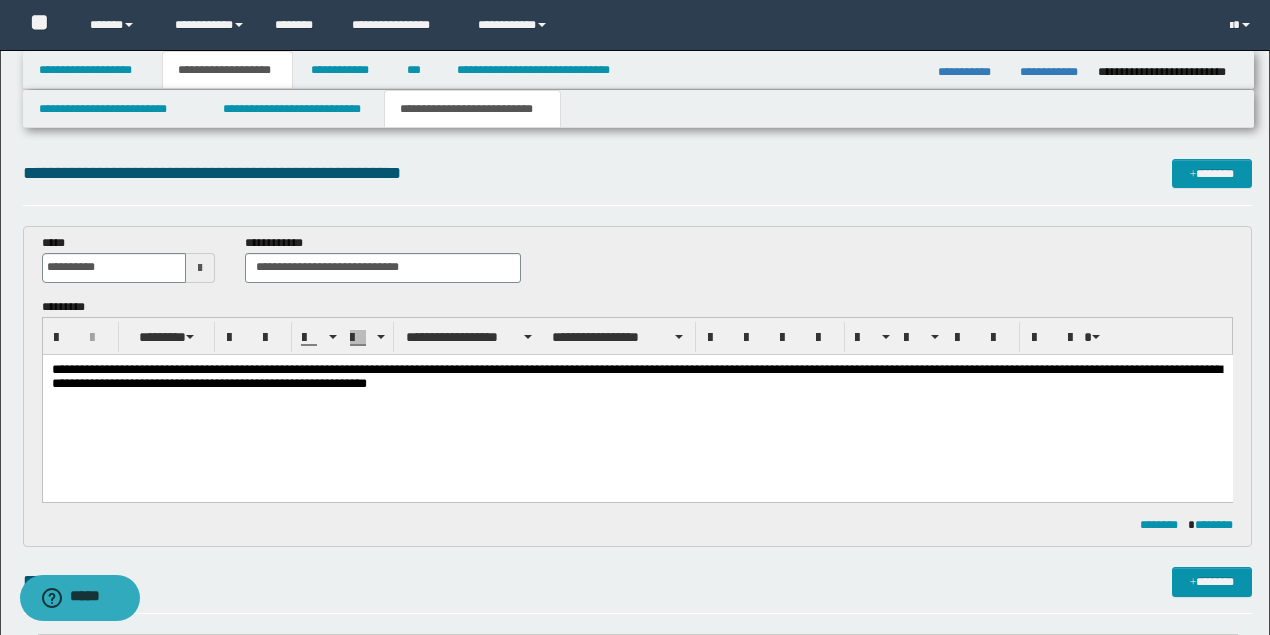 click on "**********" at bounding box center (637, 377) 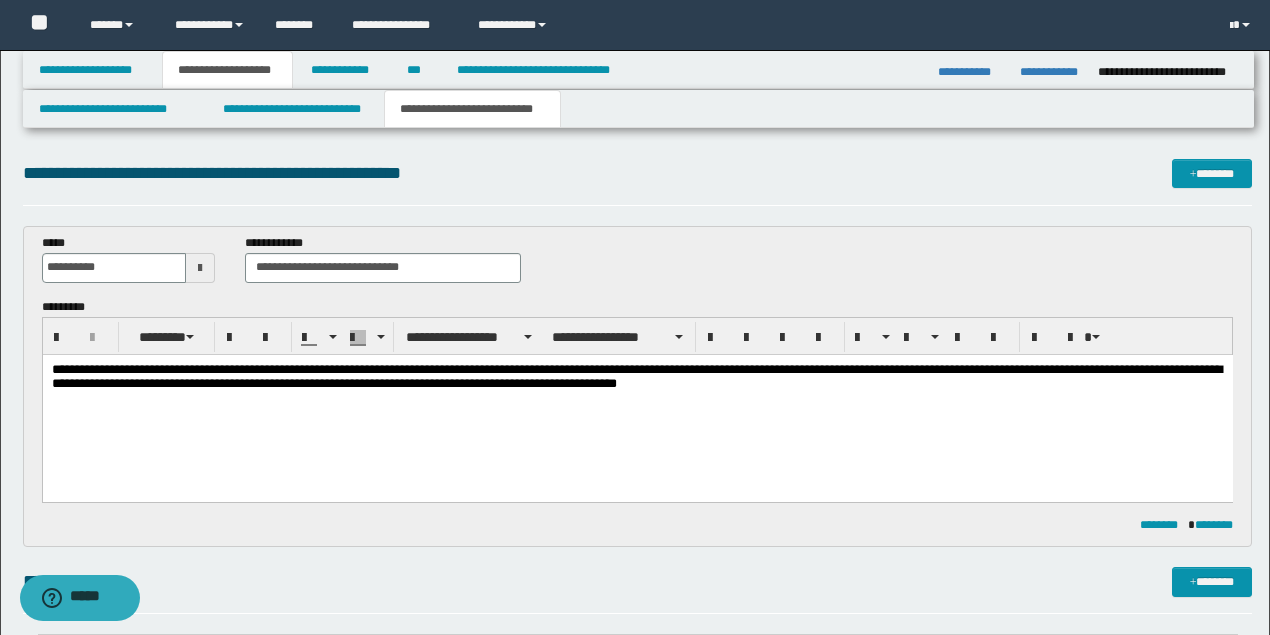 click on "**********" at bounding box center (637, 377) 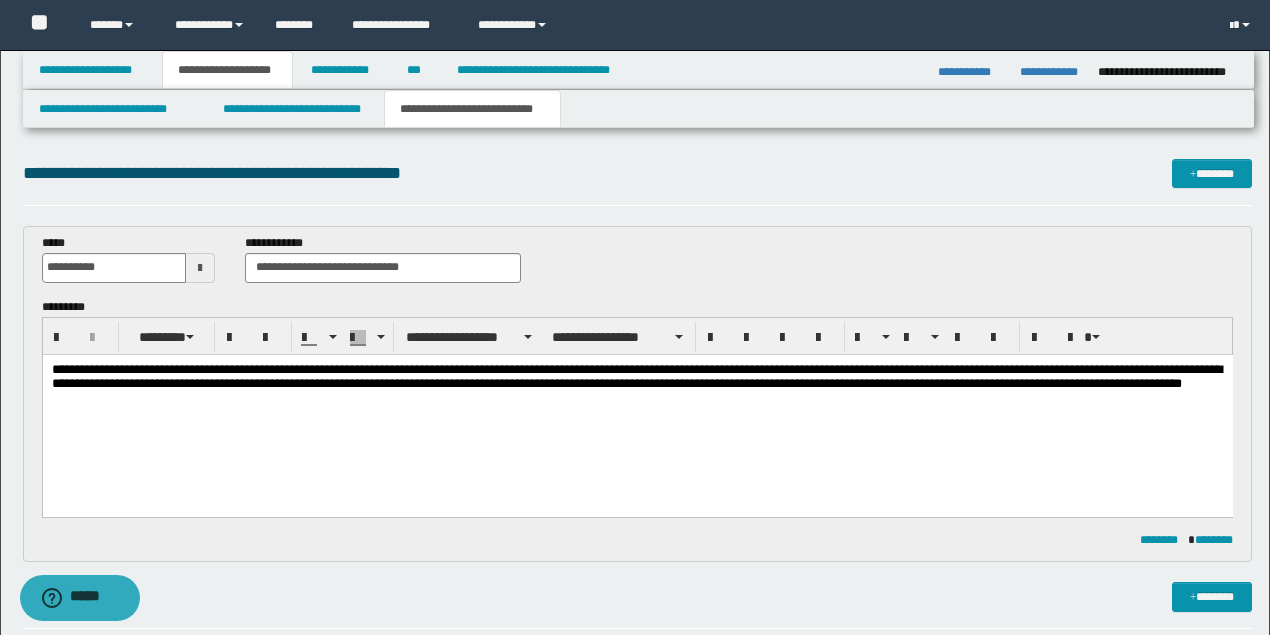 click on "**********" at bounding box center [637, 385] 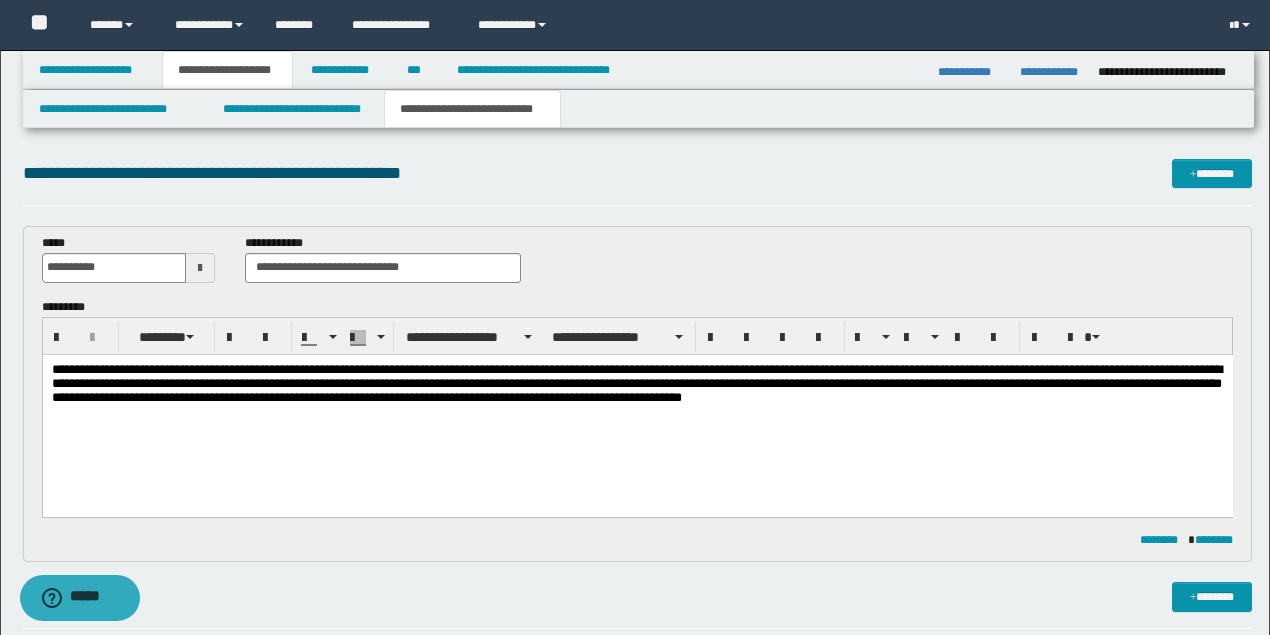 click on "**********" at bounding box center (637, 385) 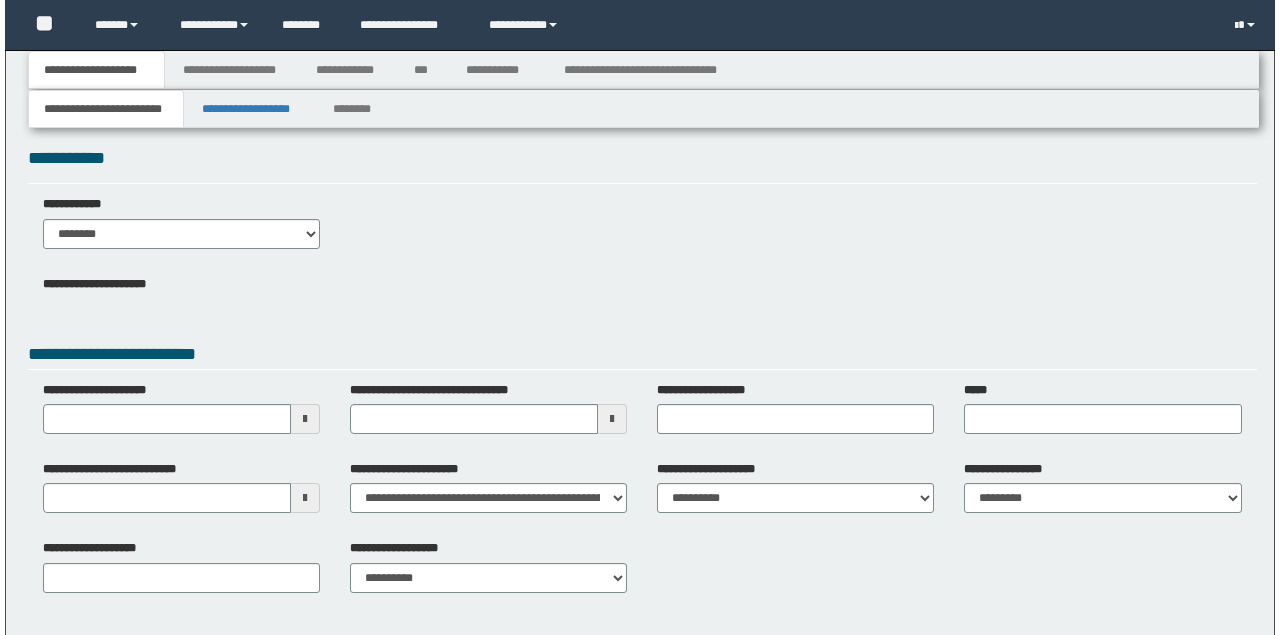 scroll, scrollTop: 0, scrollLeft: 0, axis: both 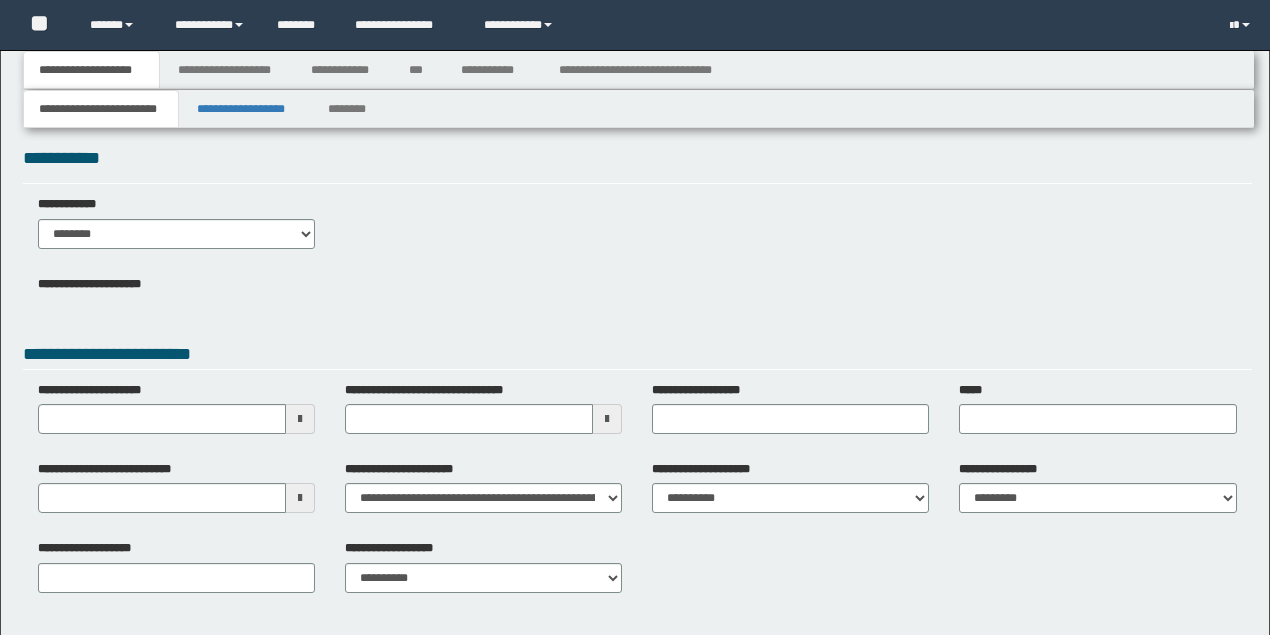 type 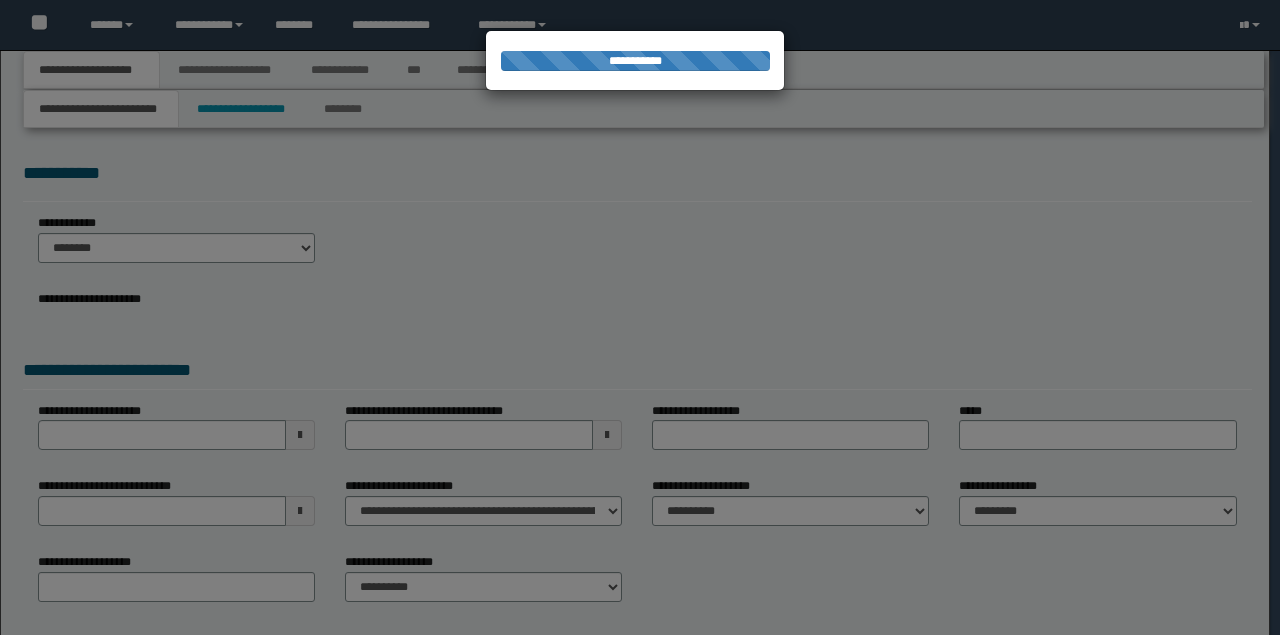 scroll, scrollTop: 0, scrollLeft: 0, axis: both 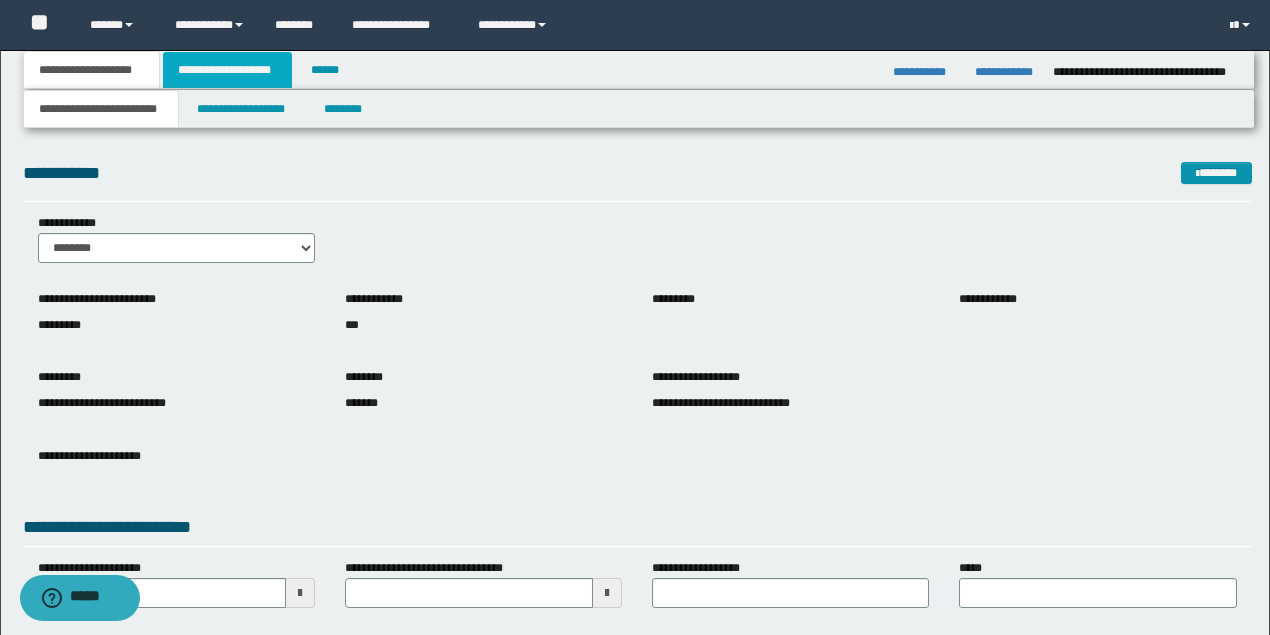 click on "**********" at bounding box center (227, 70) 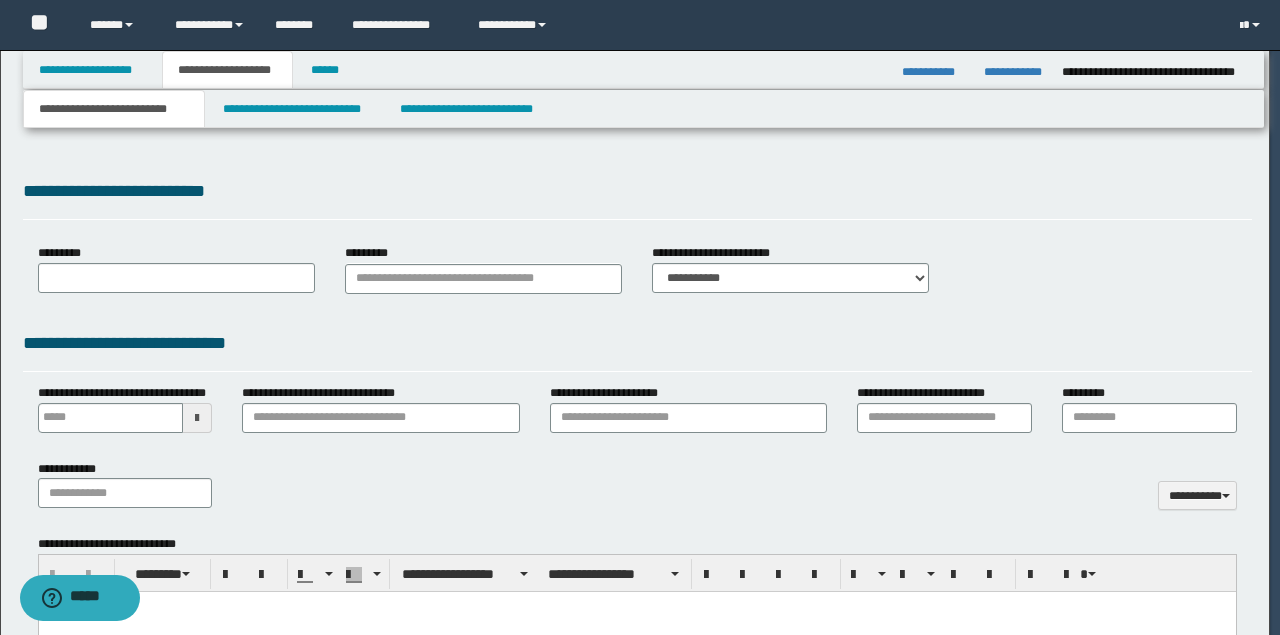 type 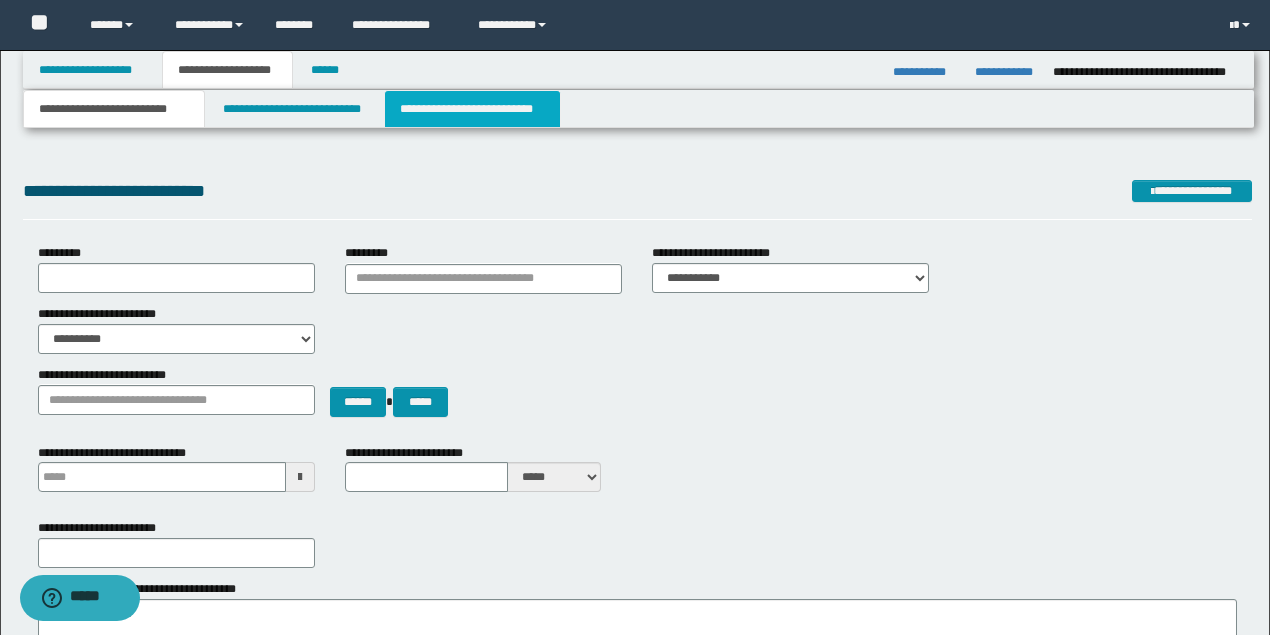 click on "**********" at bounding box center (472, 109) 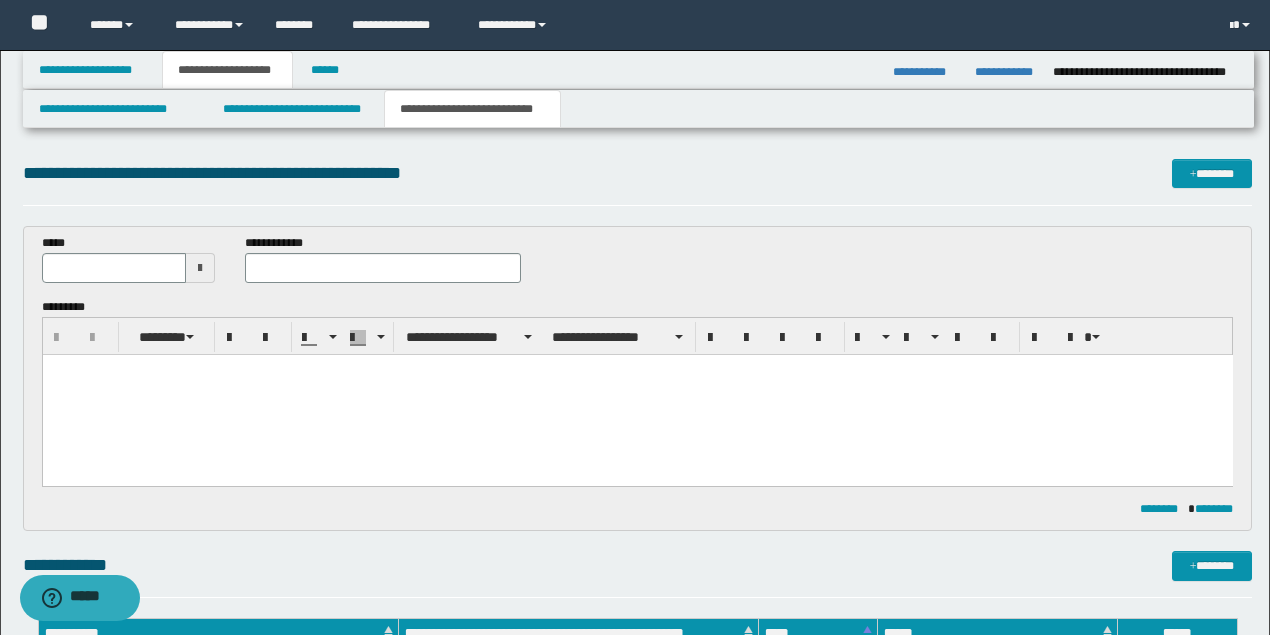 scroll, scrollTop: 0, scrollLeft: 0, axis: both 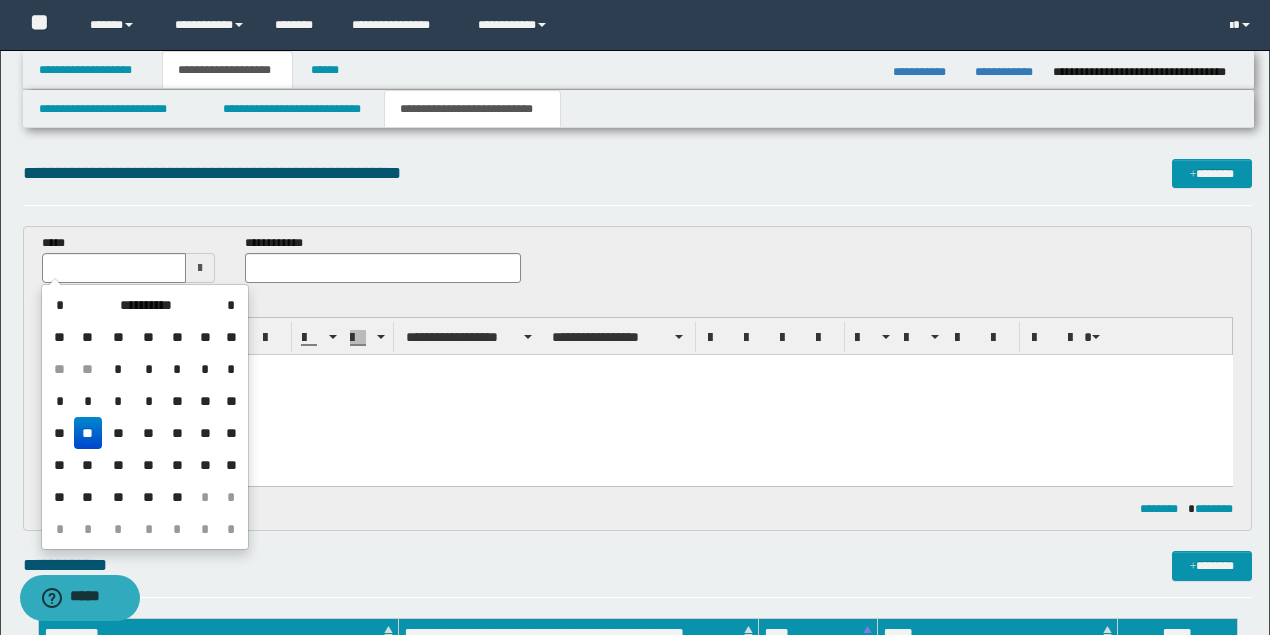 click on "**" at bounding box center (88, 433) 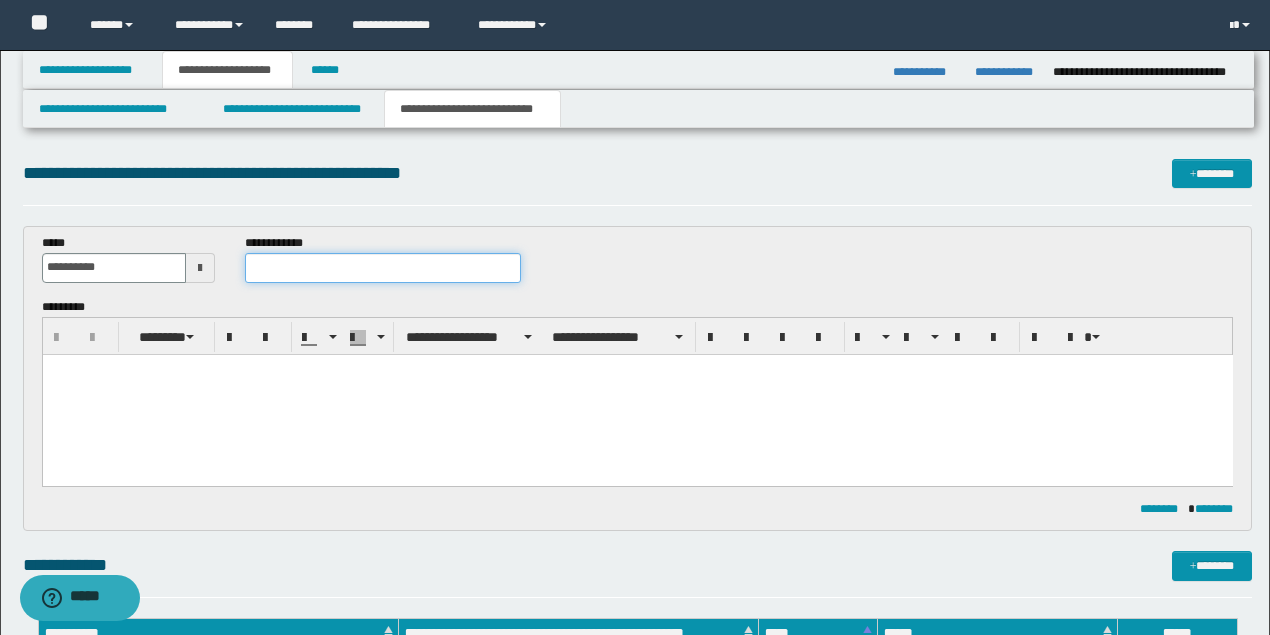click at bounding box center (382, 268) 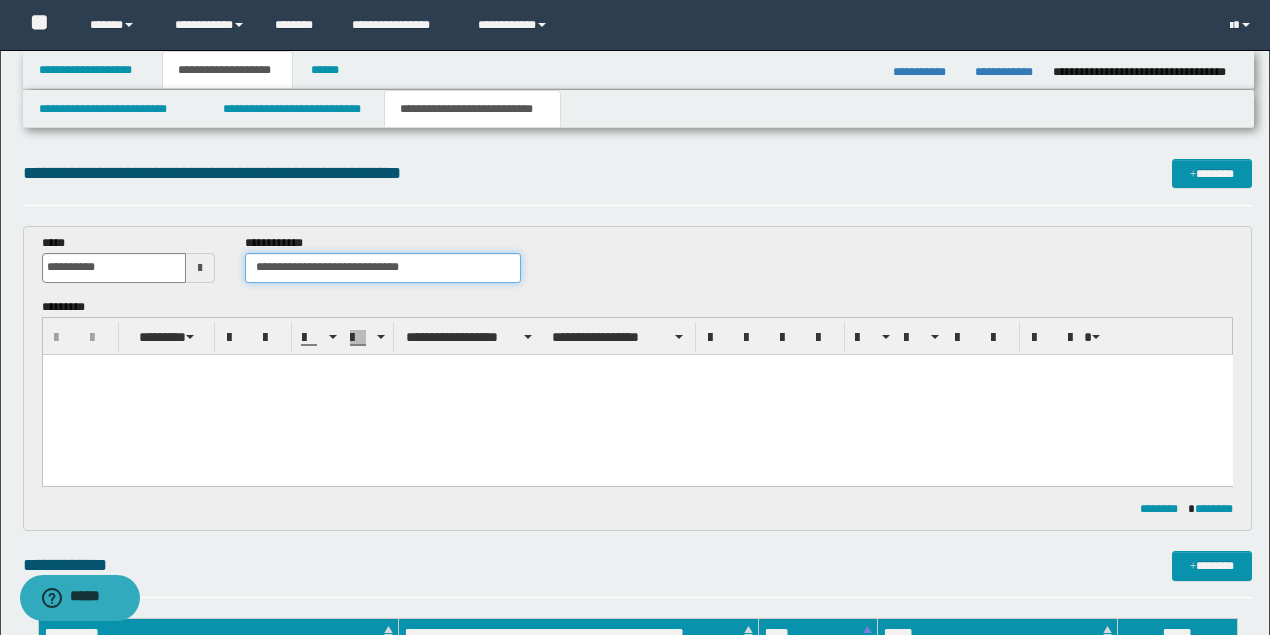 type on "**********" 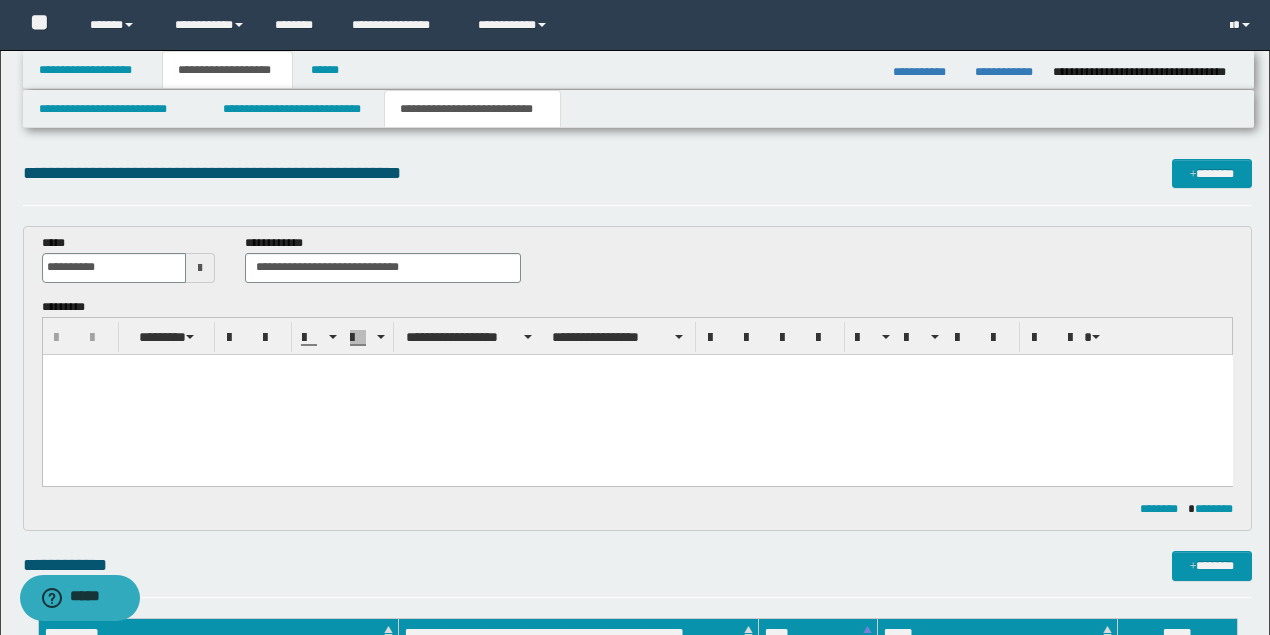click at bounding box center (637, 394) 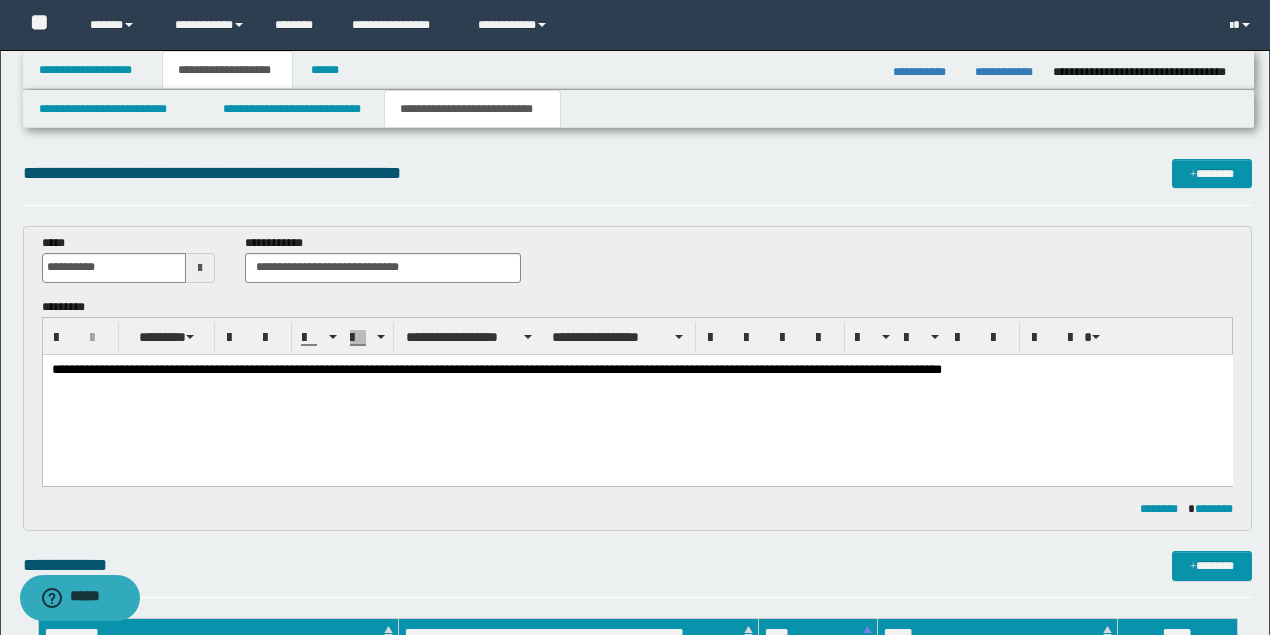 click on "**********" at bounding box center [637, 369] 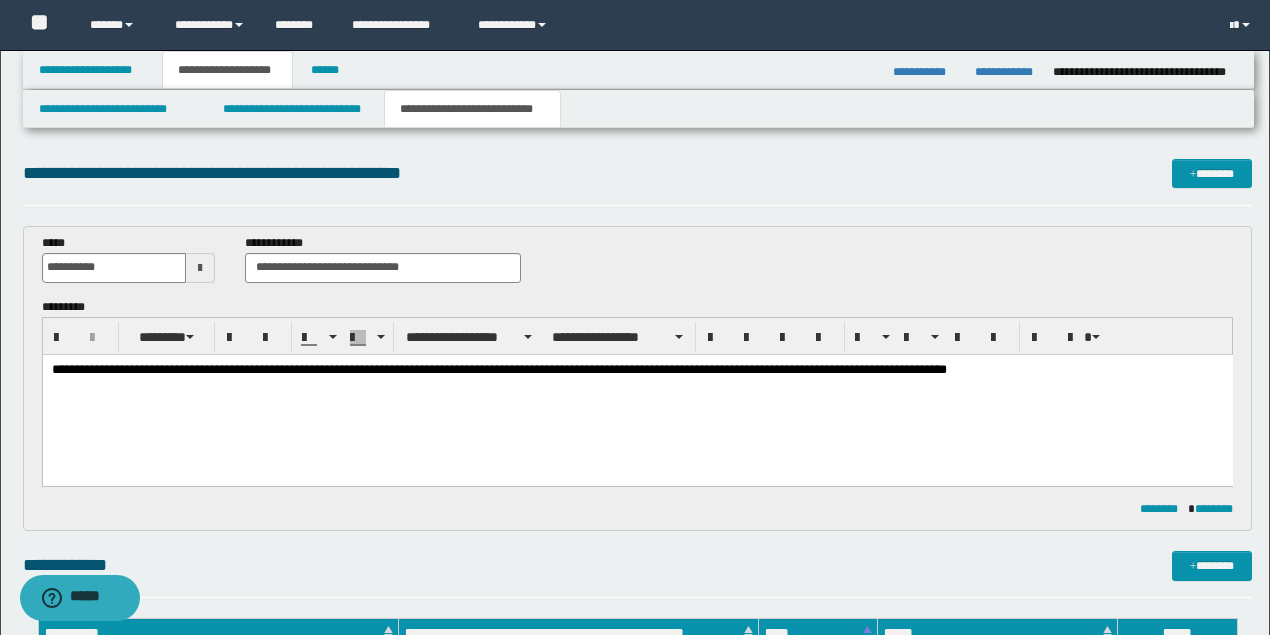 click on "**********" at bounding box center (637, 369) 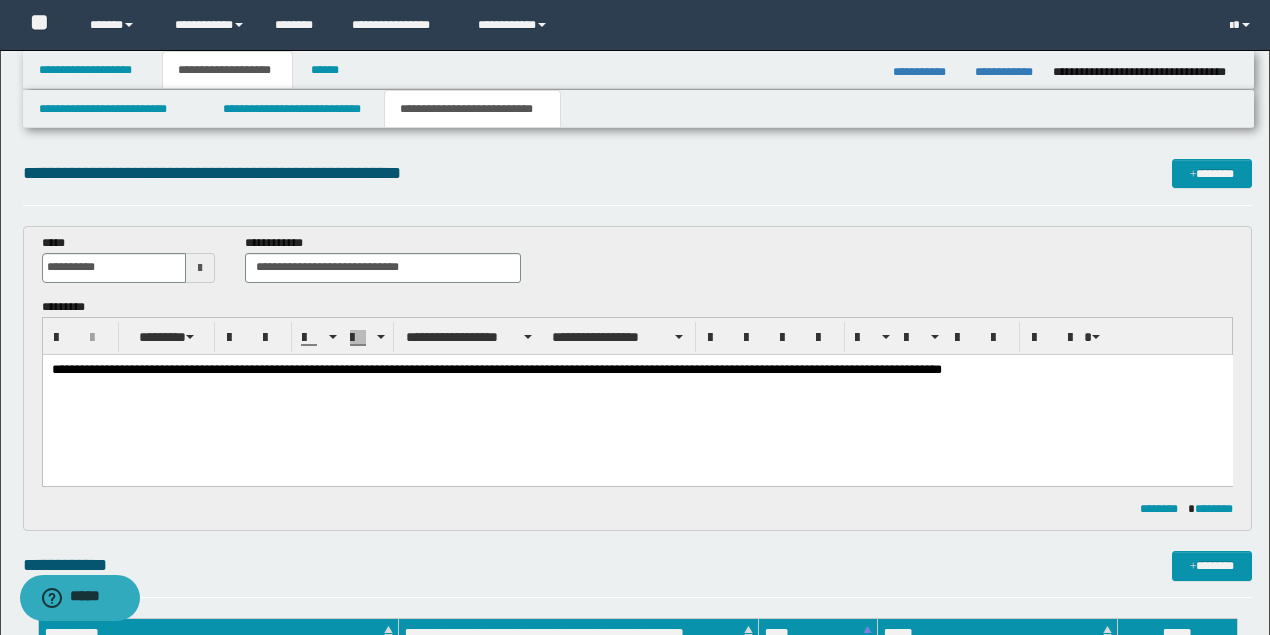 click on "**********" at bounding box center [637, 369] 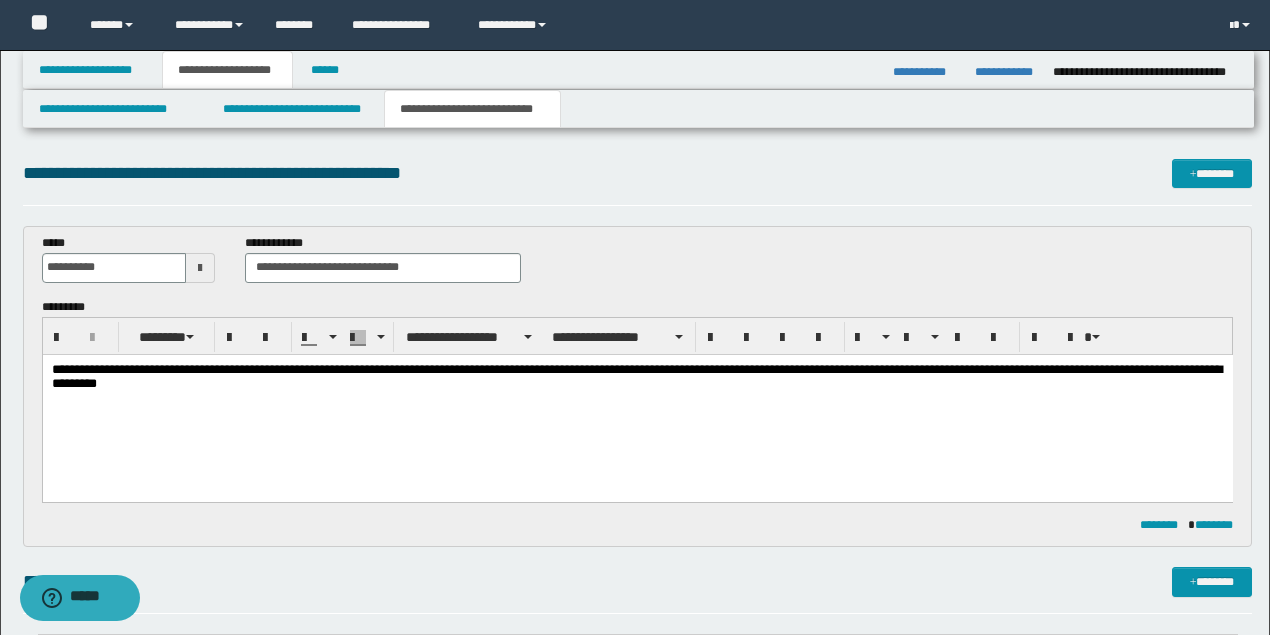 click on "**********" at bounding box center (637, 377) 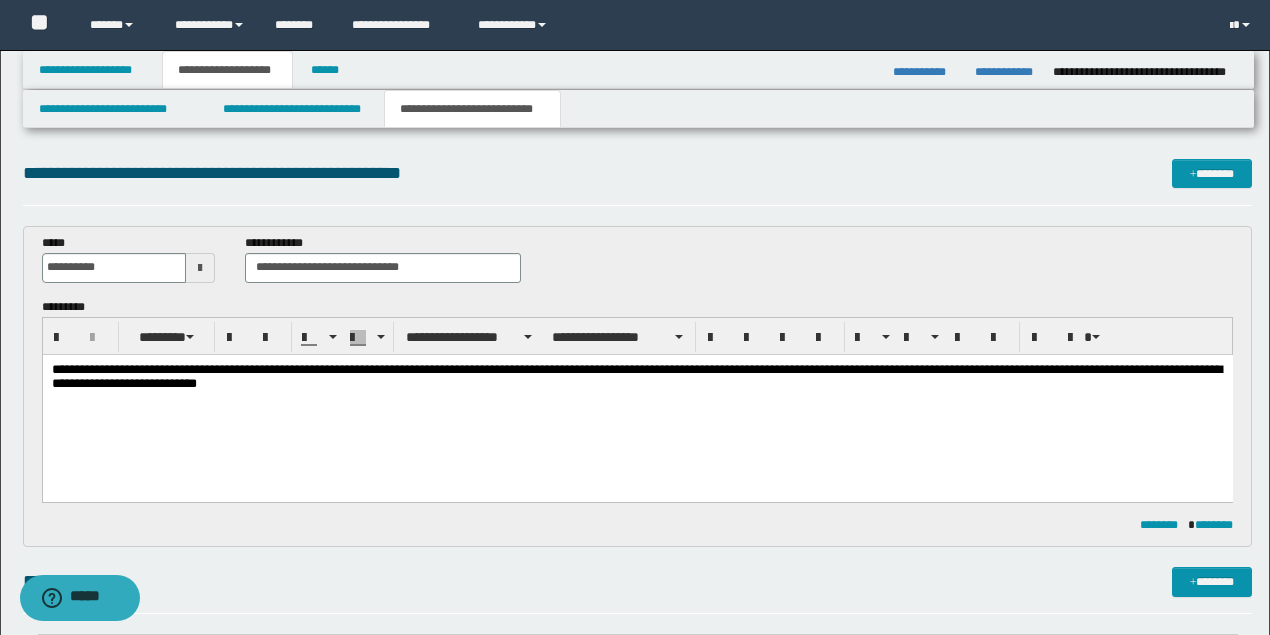 drag, startPoint x: 244, startPoint y: 384, endPoint x: 429, endPoint y: 424, distance: 189.27493 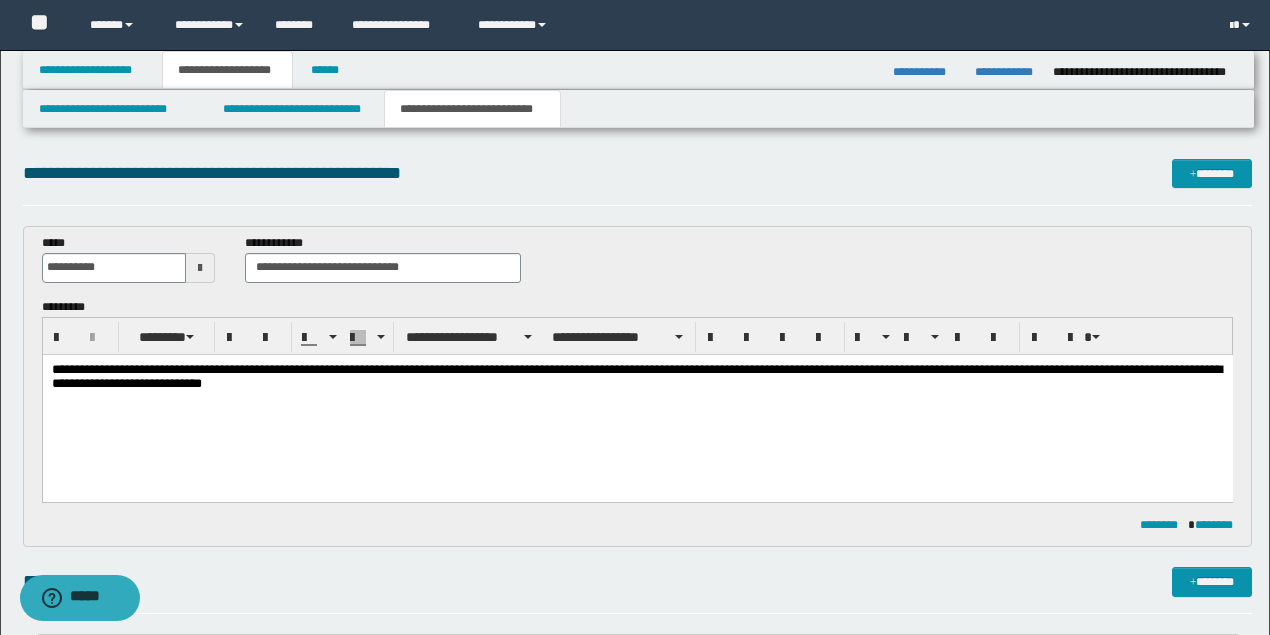 click on "**********" at bounding box center [637, 377] 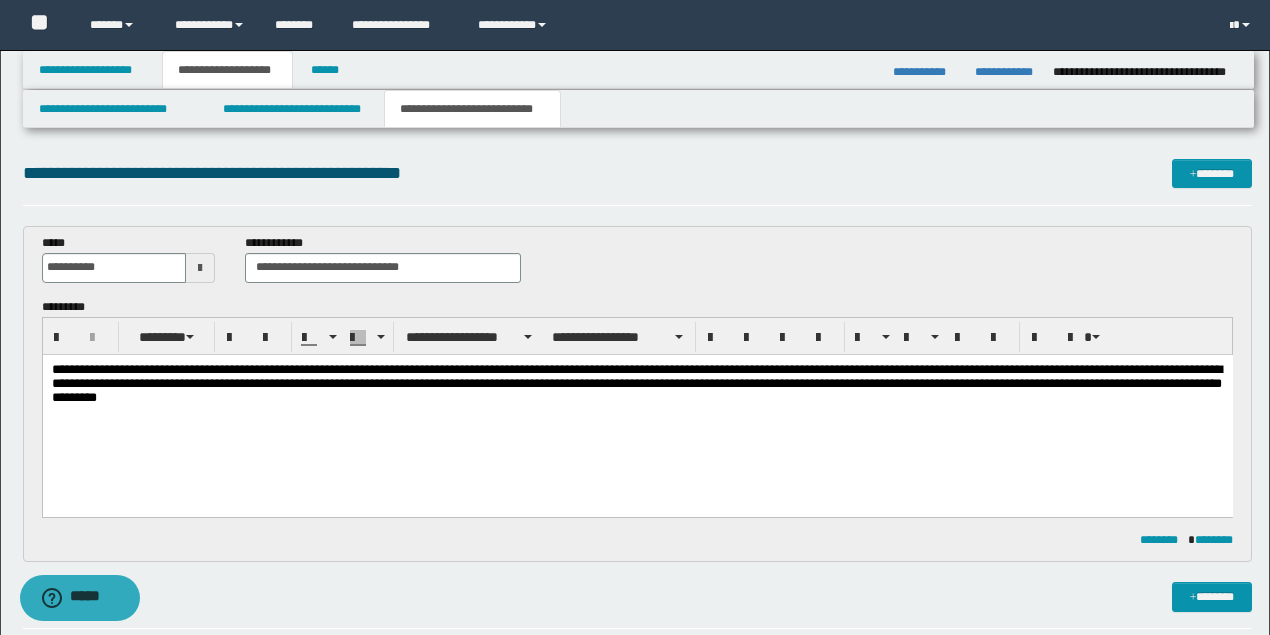 click on "**********" at bounding box center (637, 410) 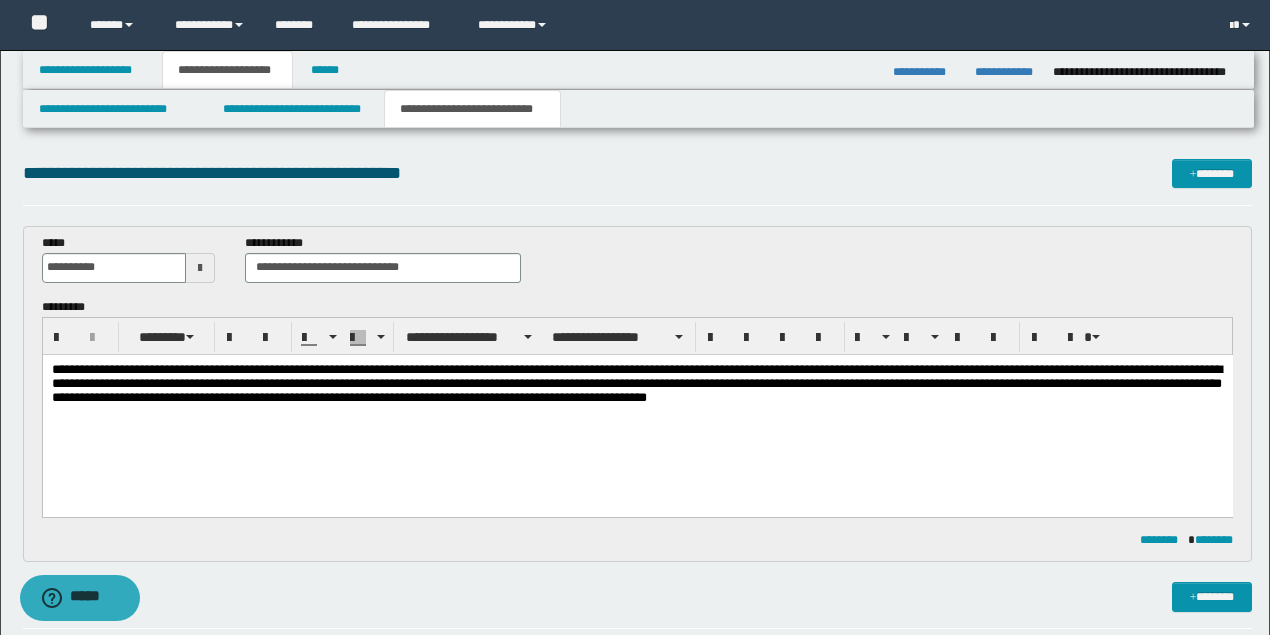 click on "**********" at bounding box center [637, 385] 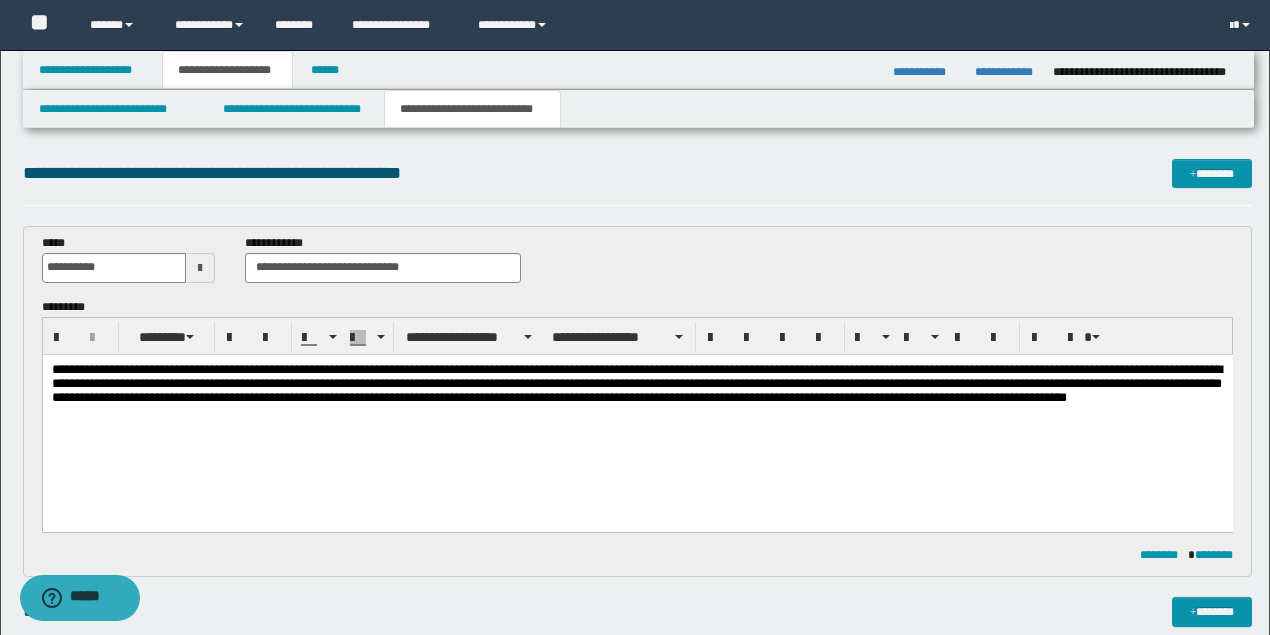 click on "**********" at bounding box center (637, 392) 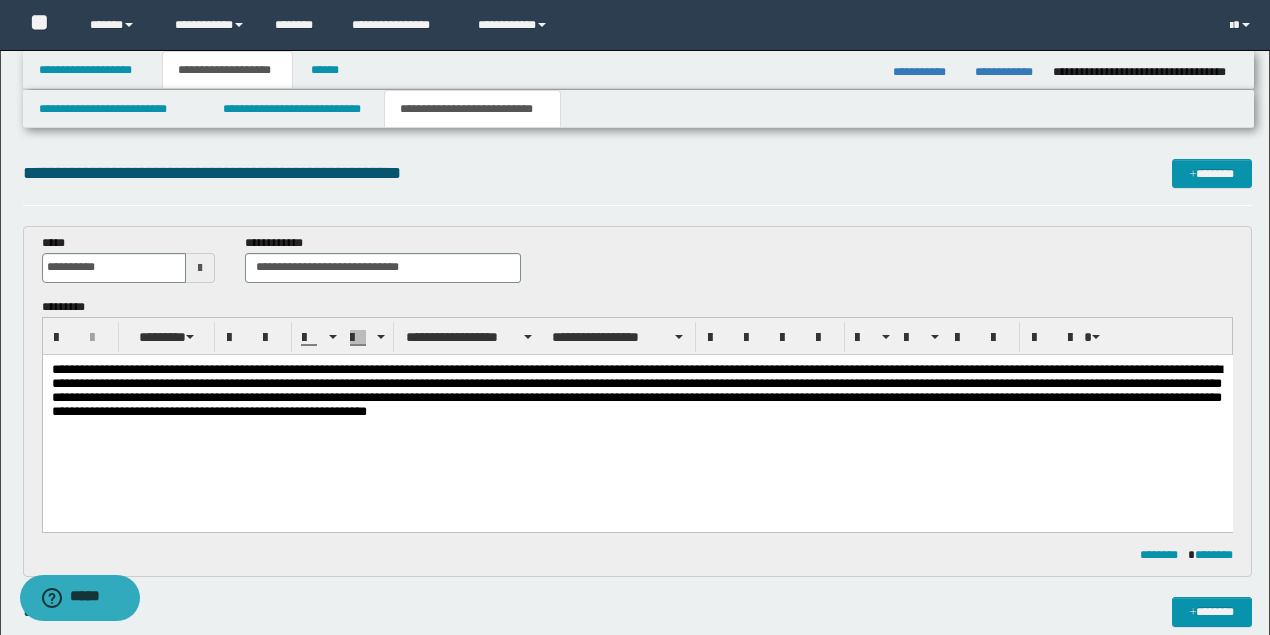 click on "**********" at bounding box center [637, 392] 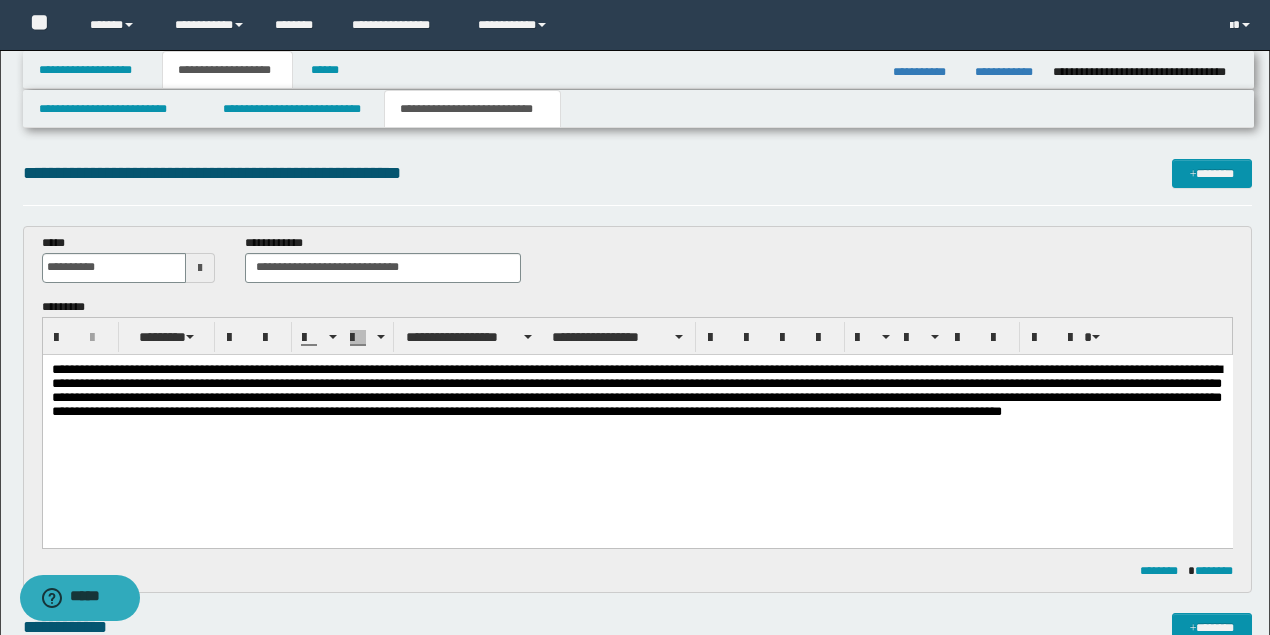 click on "**********" at bounding box center [637, 400] 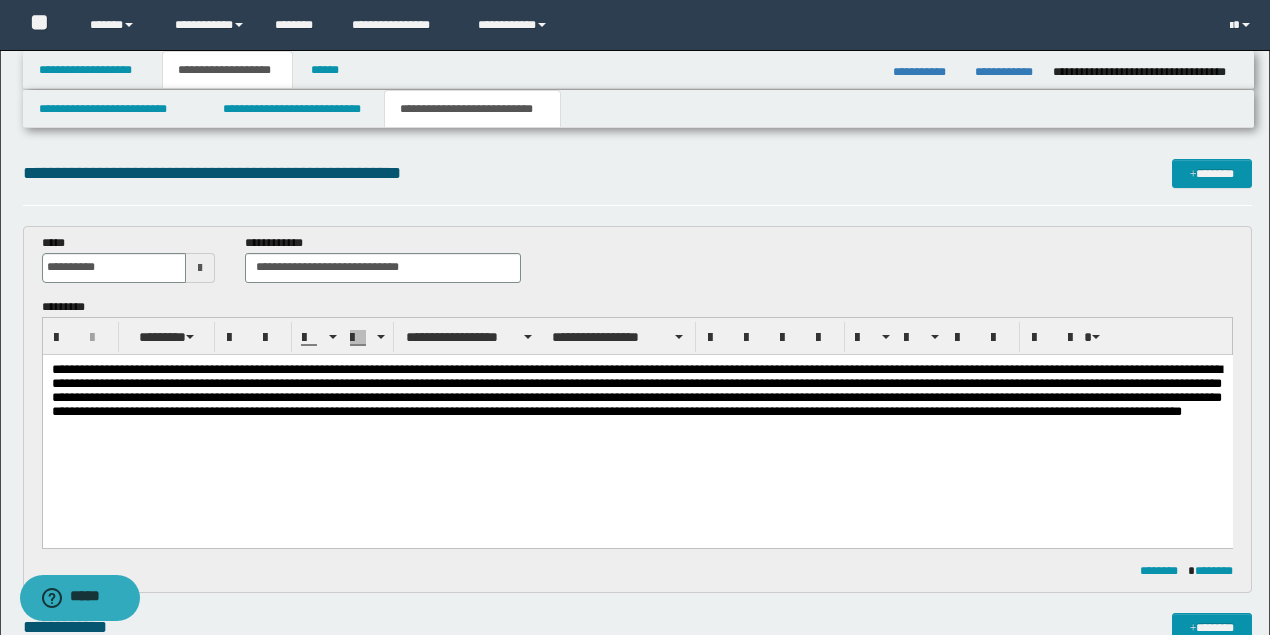 click on "**********" at bounding box center [637, 400] 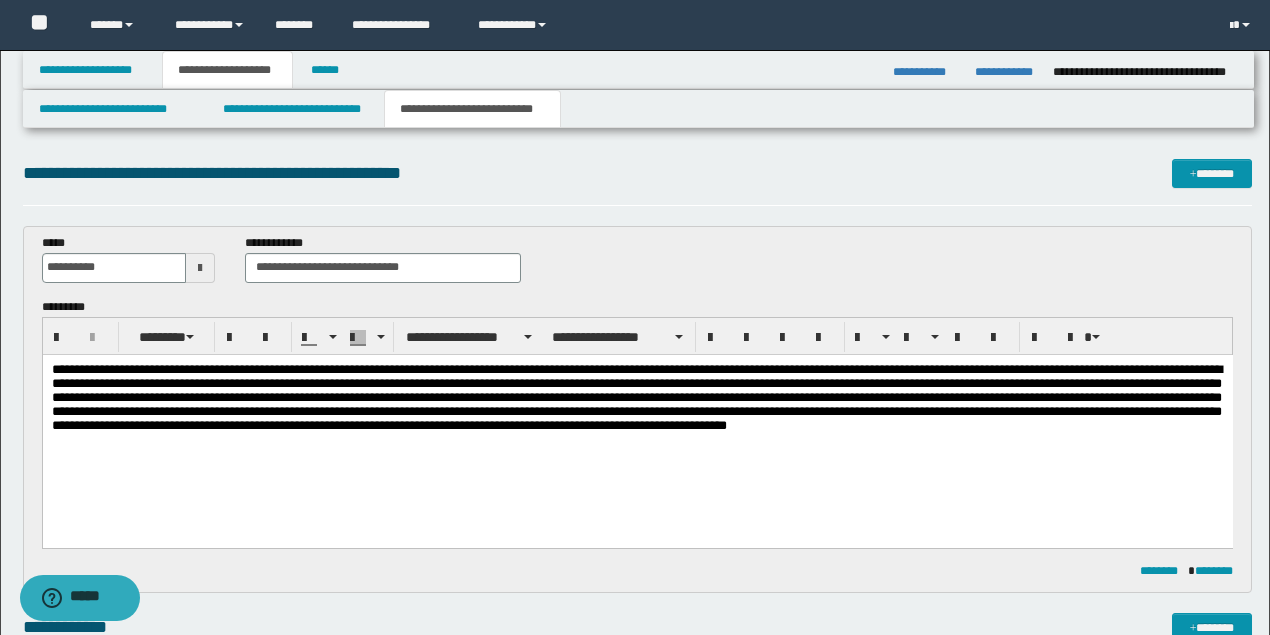 click at bounding box center (637, 400) 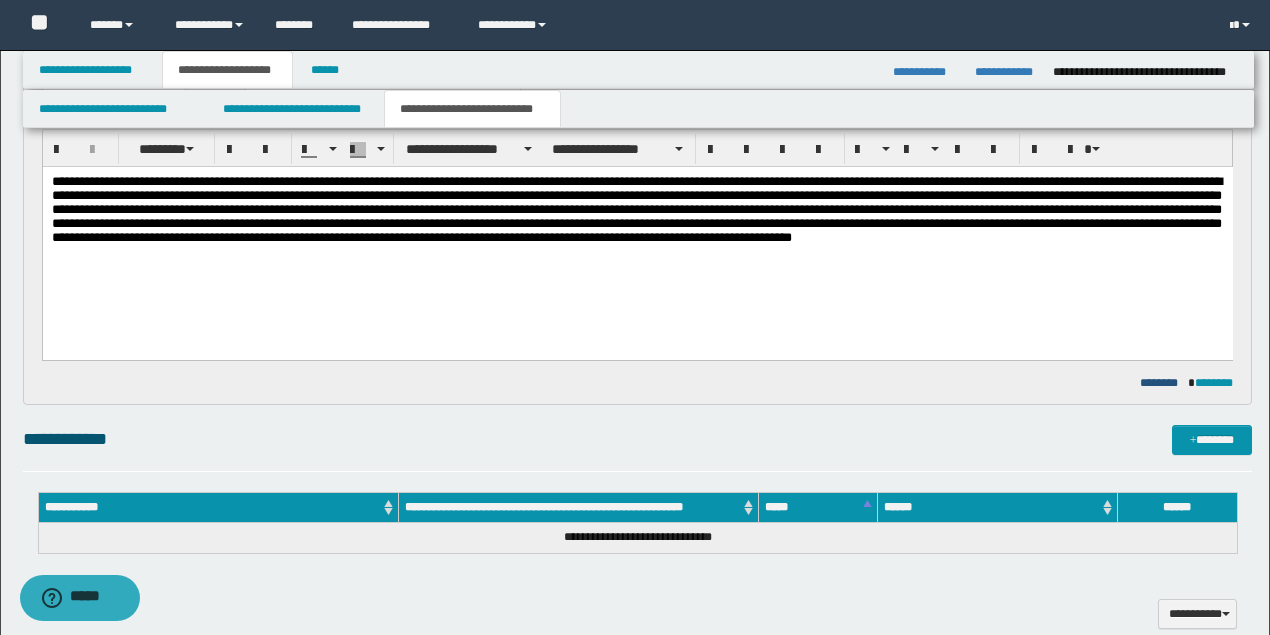 scroll, scrollTop: 22, scrollLeft: 0, axis: vertical 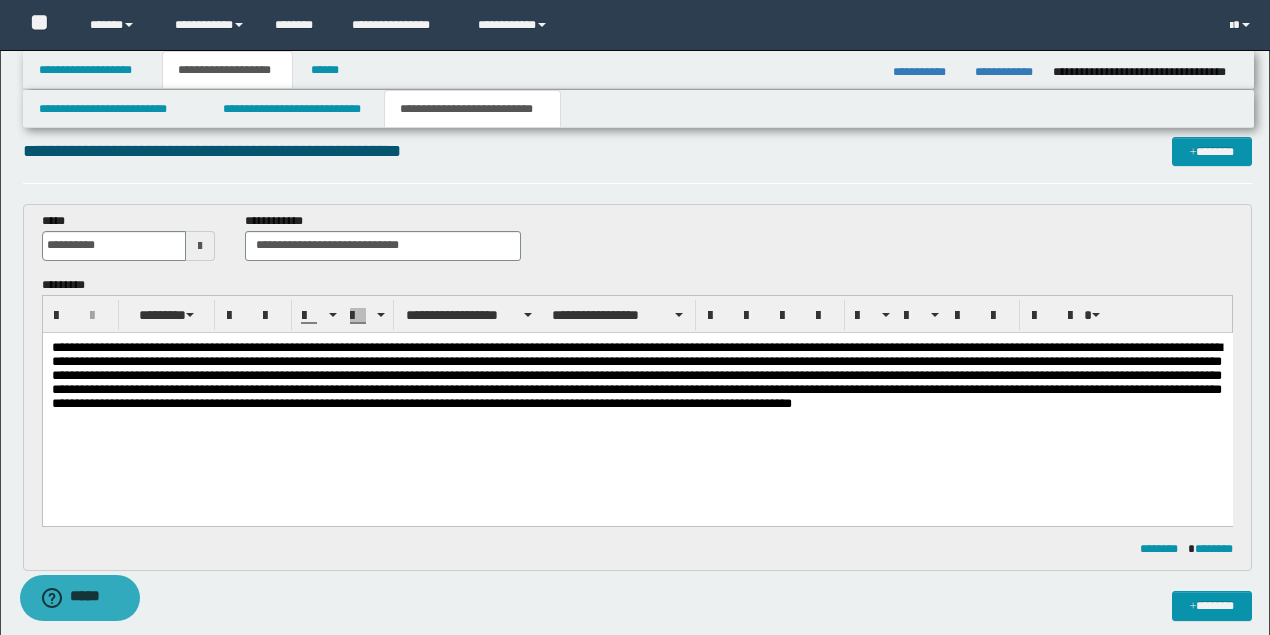 click at bounding box center [637, 378] 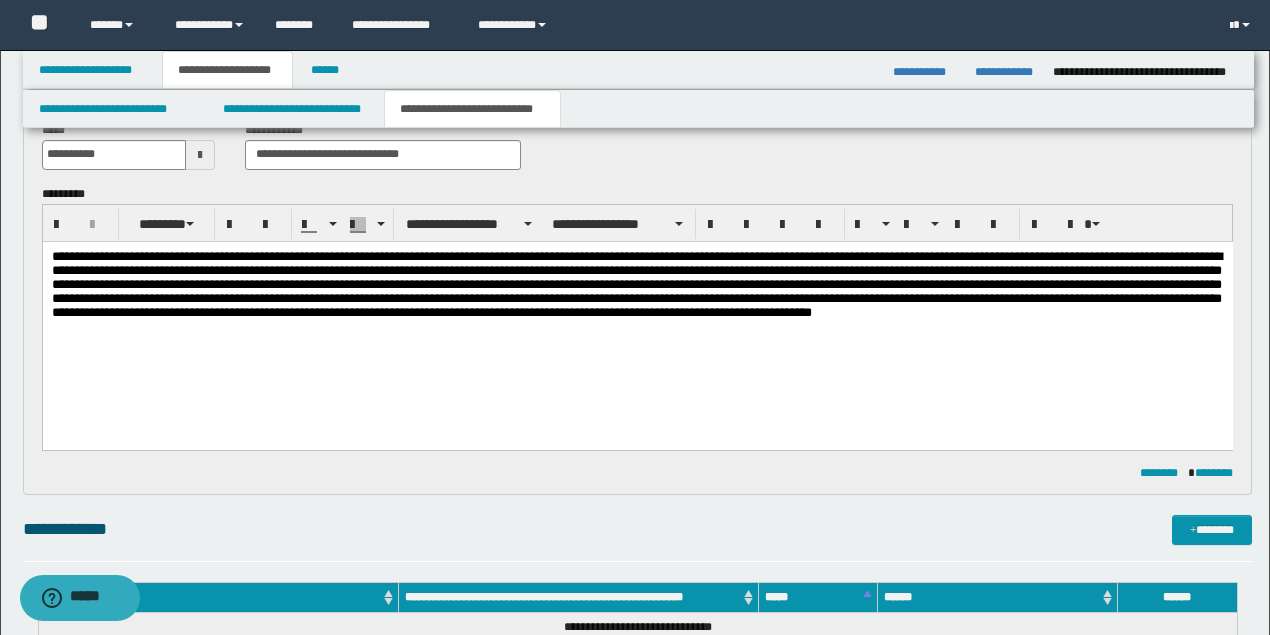 scroll, scrollTop: 88, scrollLeft: 0, axis: vertical 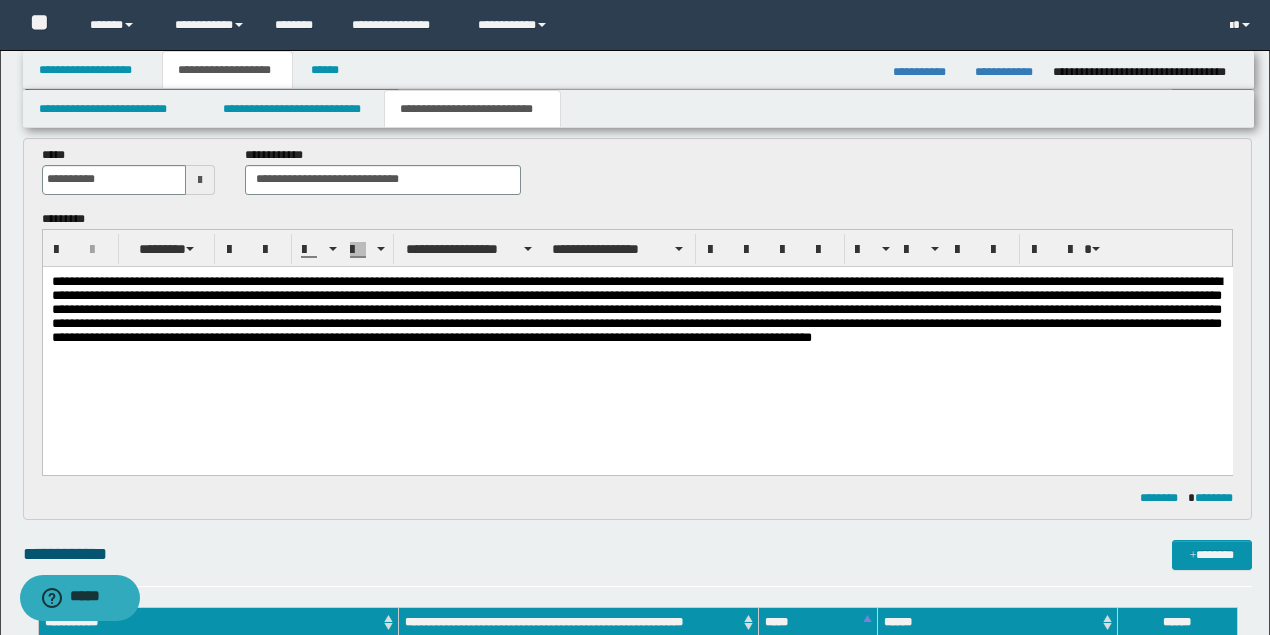 click at bounding box center (637, 320) 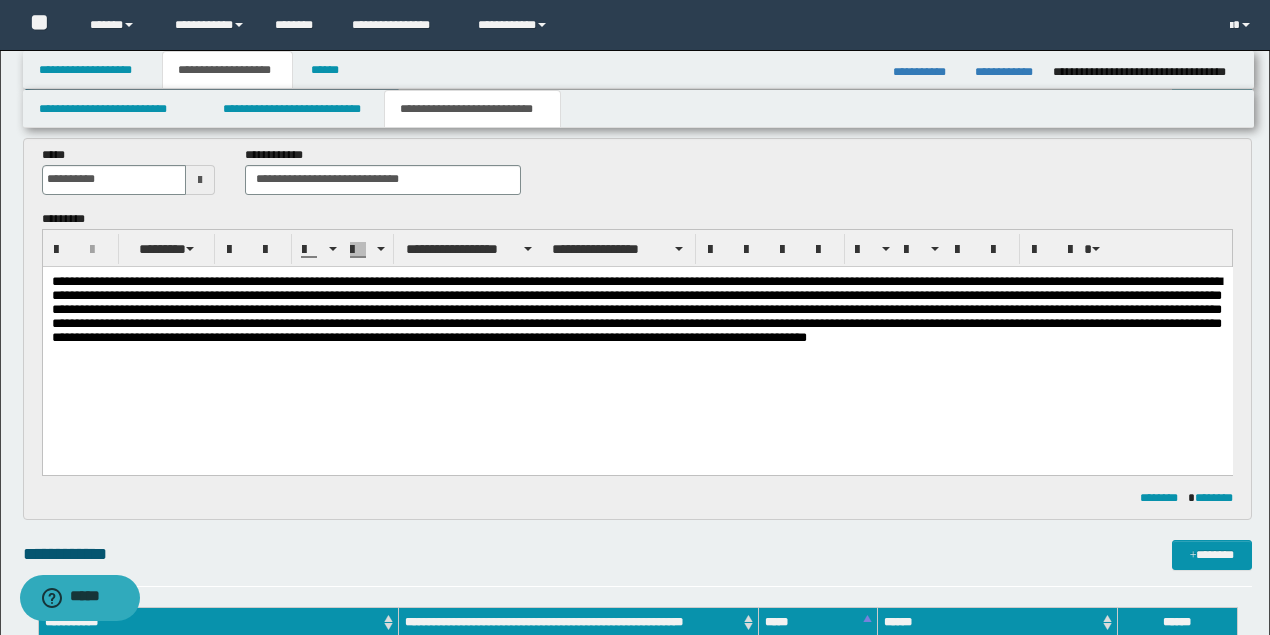 click at bounding box center [637, 320] 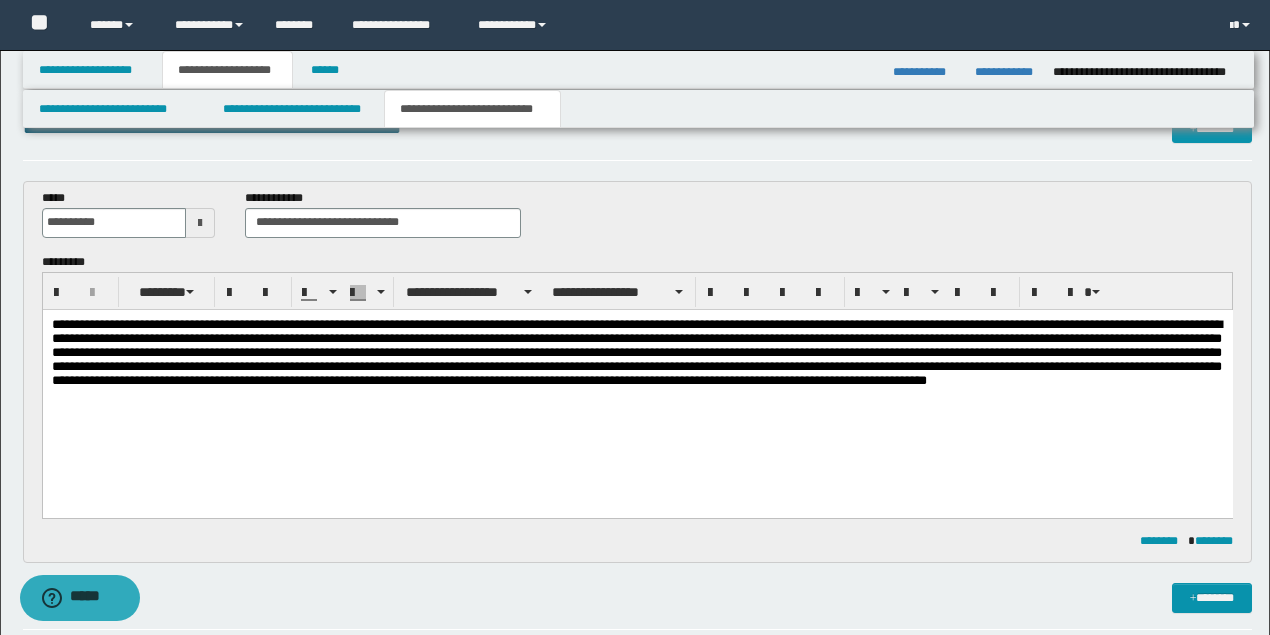 scroll, scrollTop: 22, scrollLeft: 0, axis: vertical 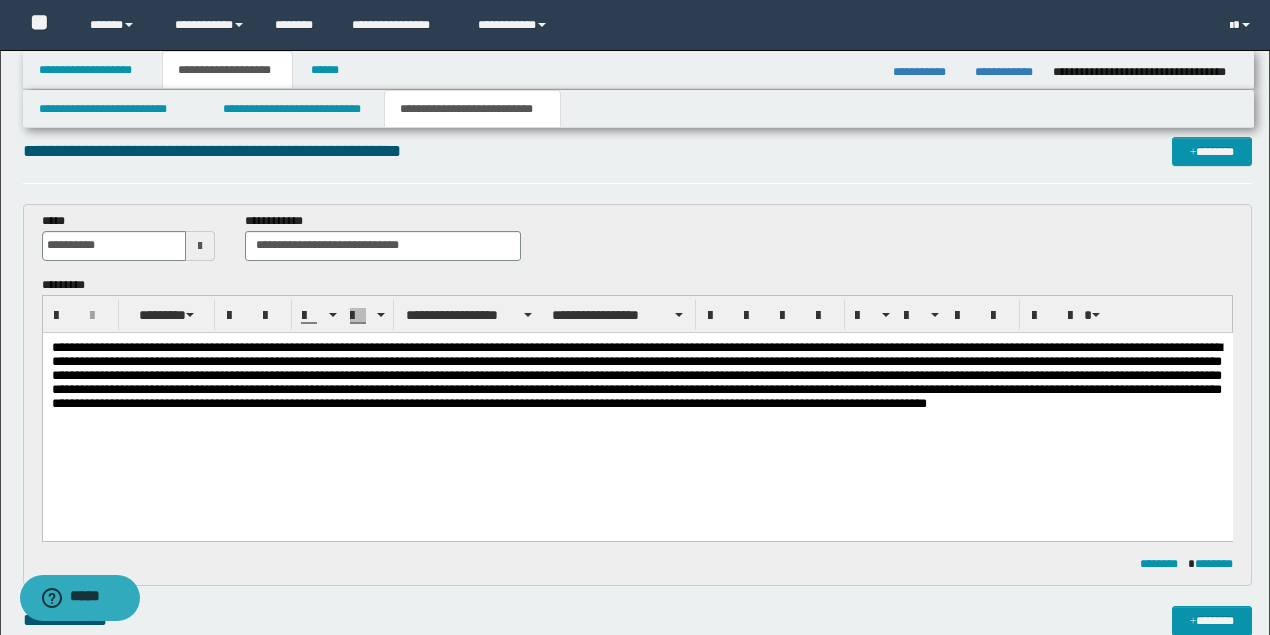 click at bounding box center (637, 386) 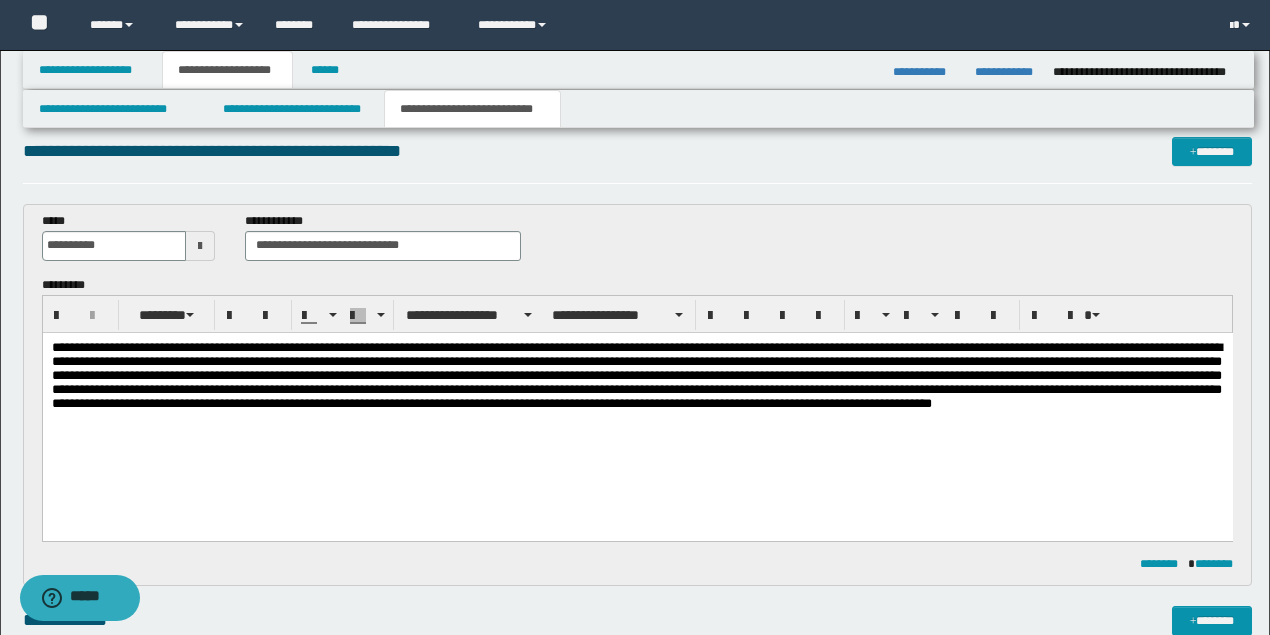 click at bounding box center [637, 386] 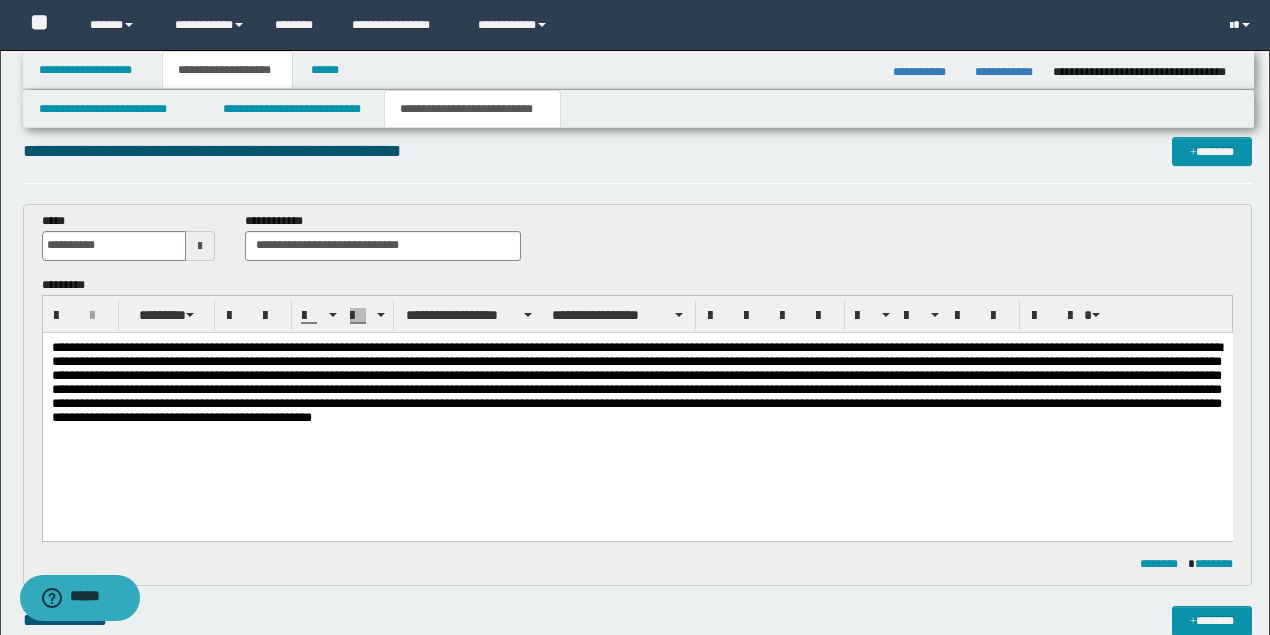 click at bounding box center (637, 386) 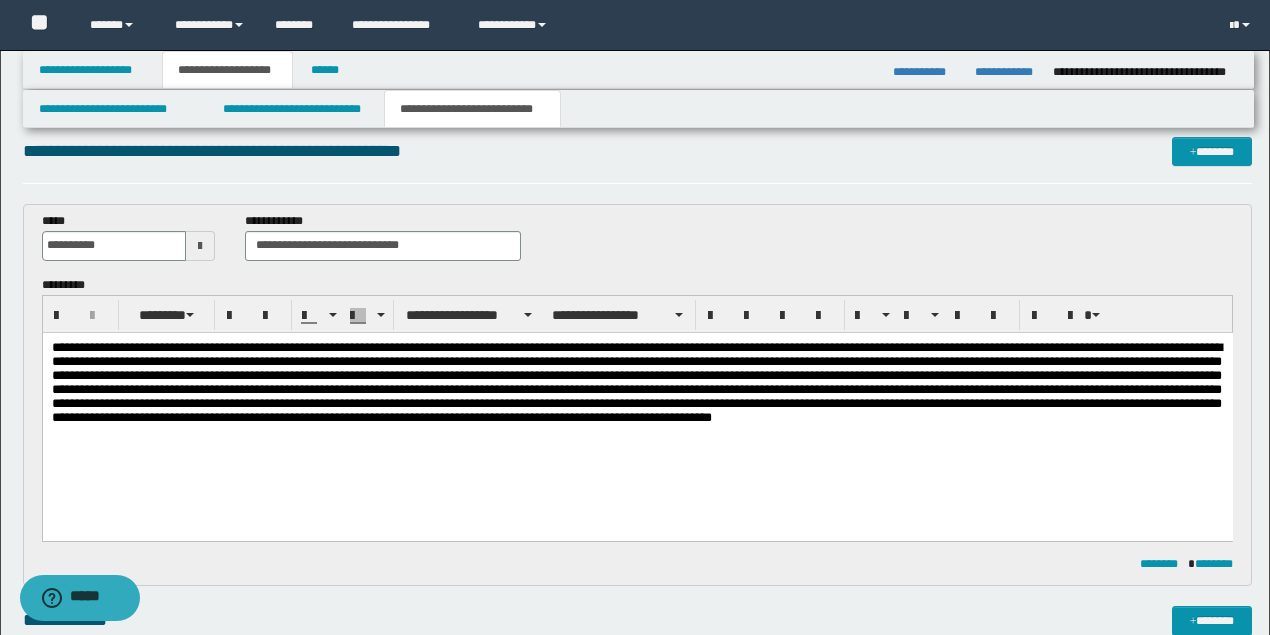 click at bounding box center (637, 386) 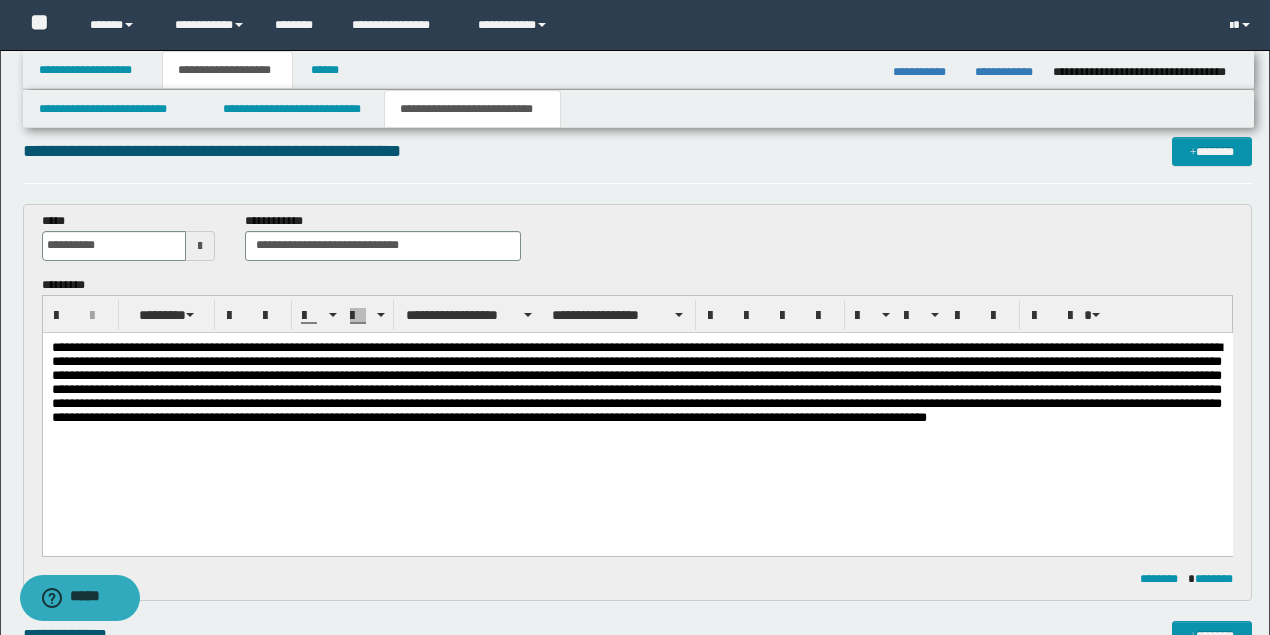 click at bounding box center (637, 393) 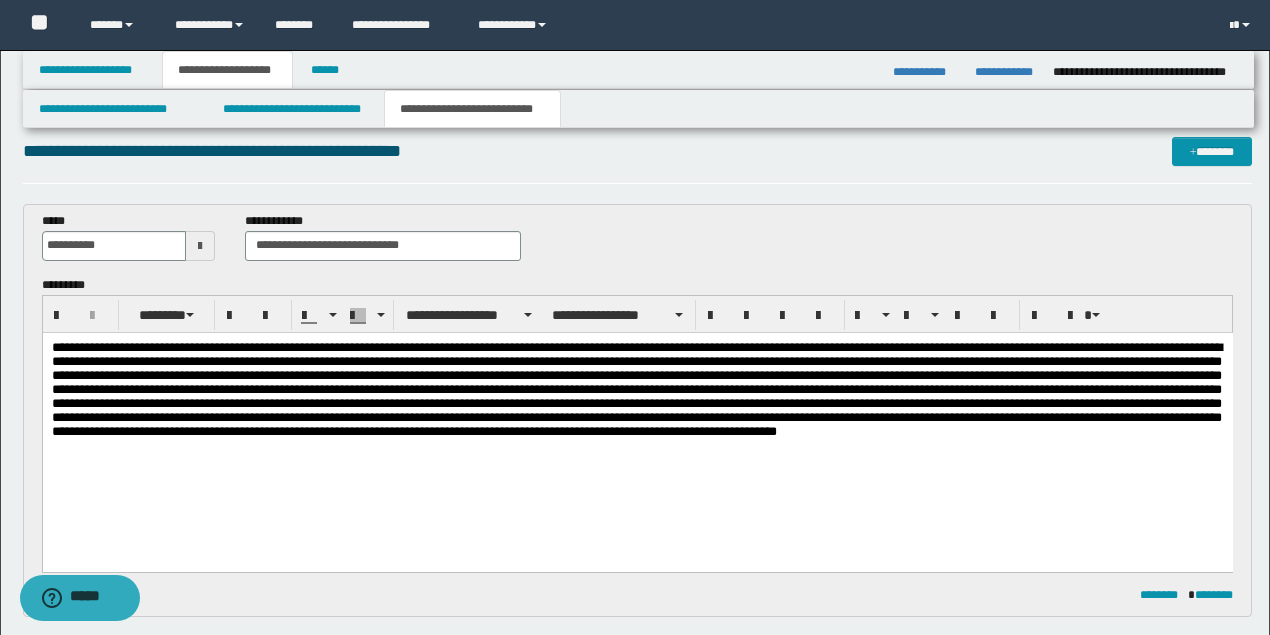 click at bounding box center [637, 426] 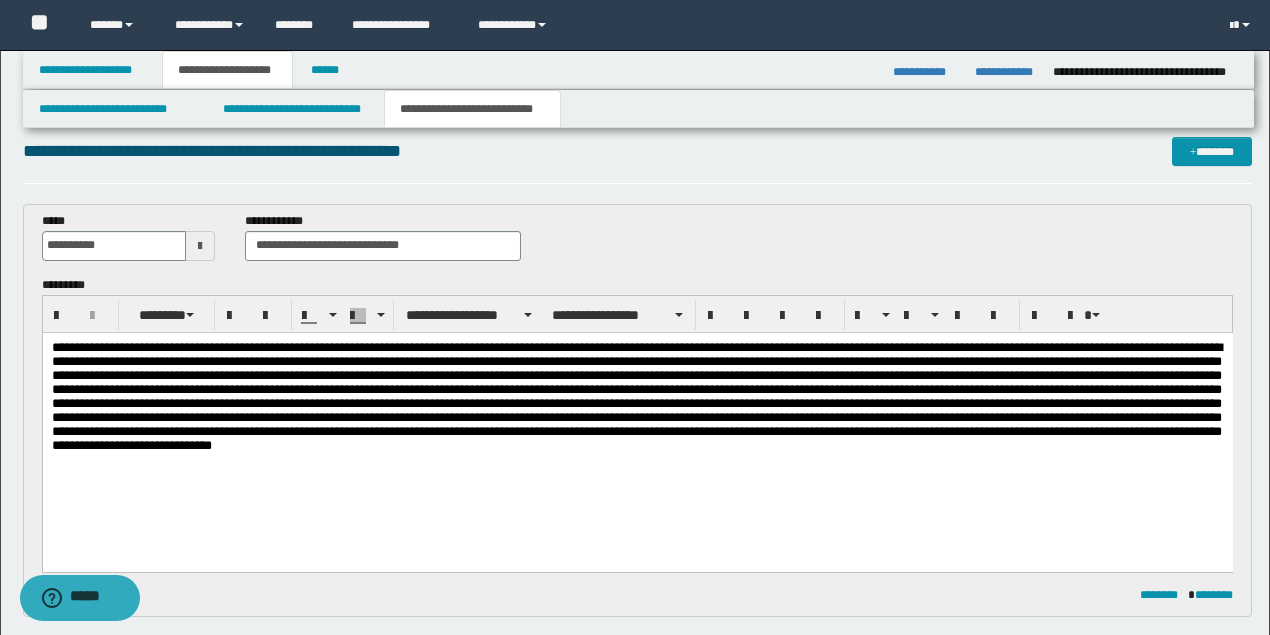 click at bounding box center (637, 401) 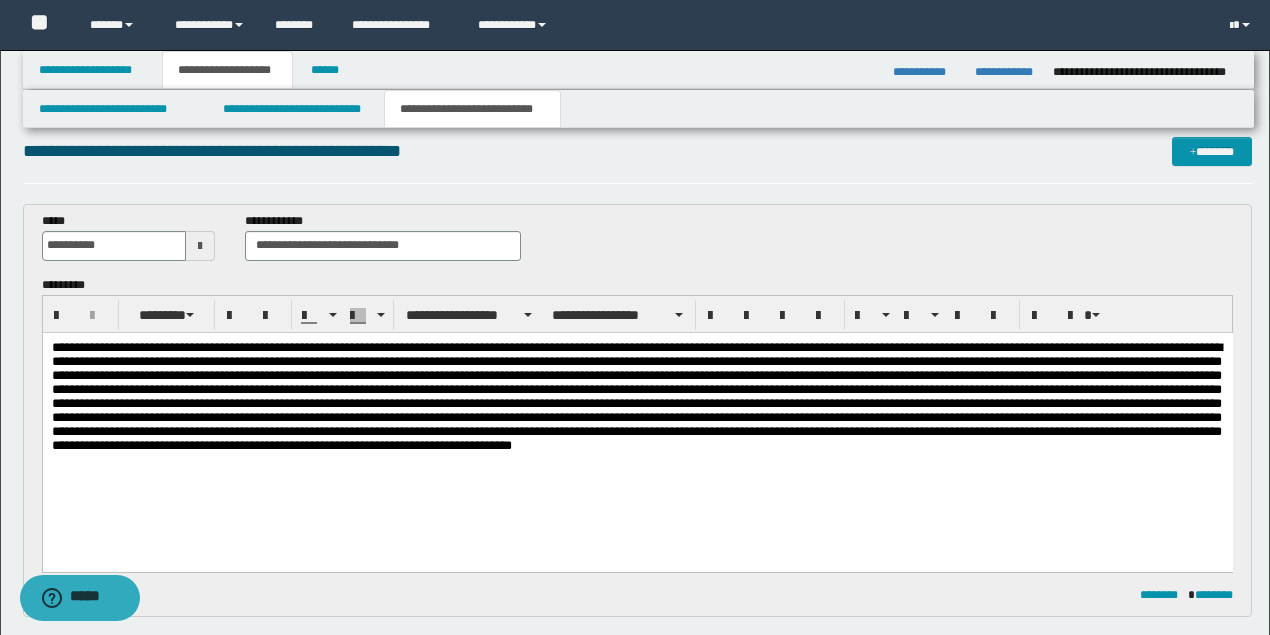 click at bounding box center (637, 426) 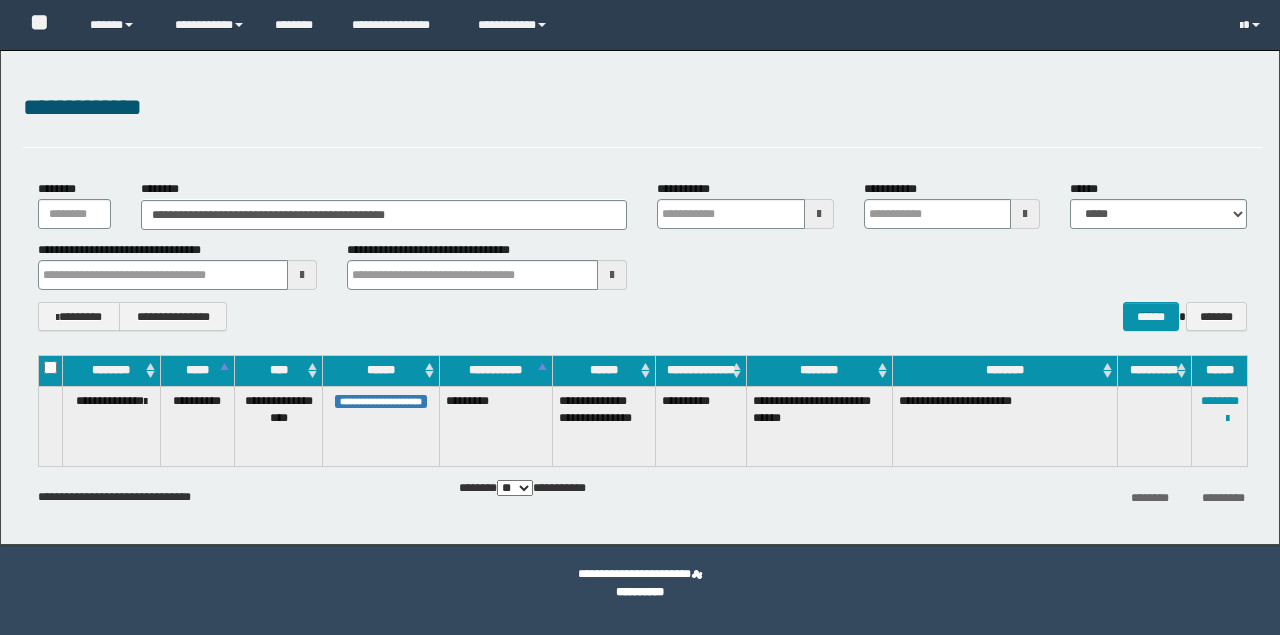 scroll, scrollTop: 0, scrollLeft: 0, axis: both 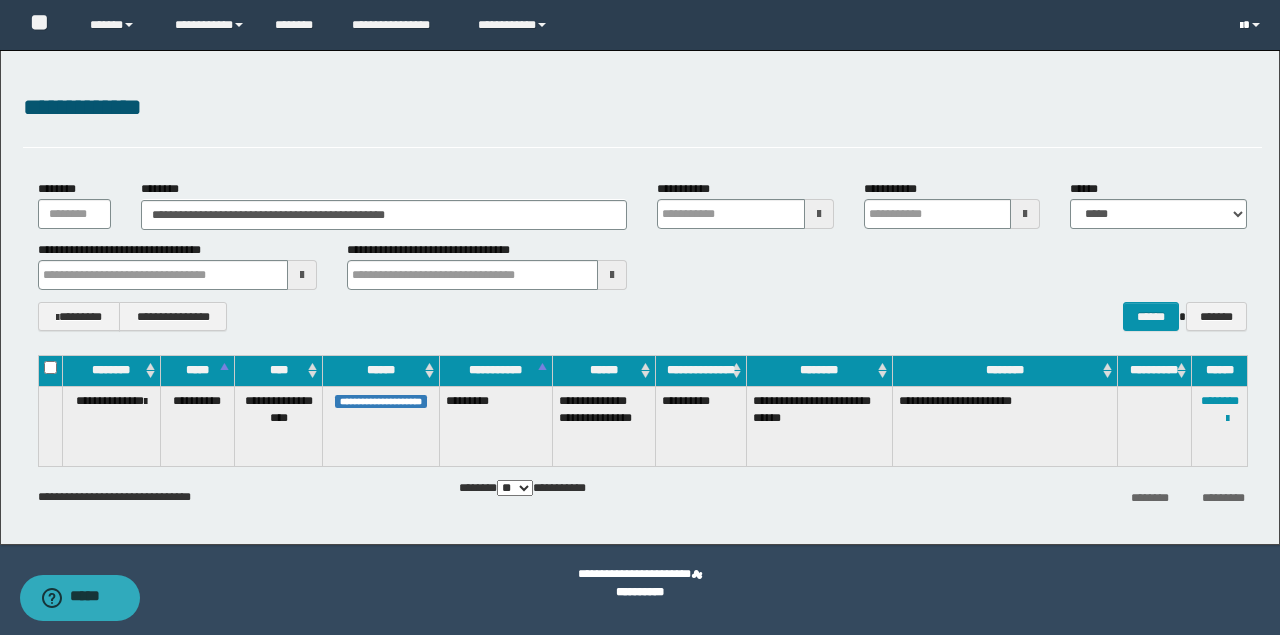 click at bounding box center (1256, 25) 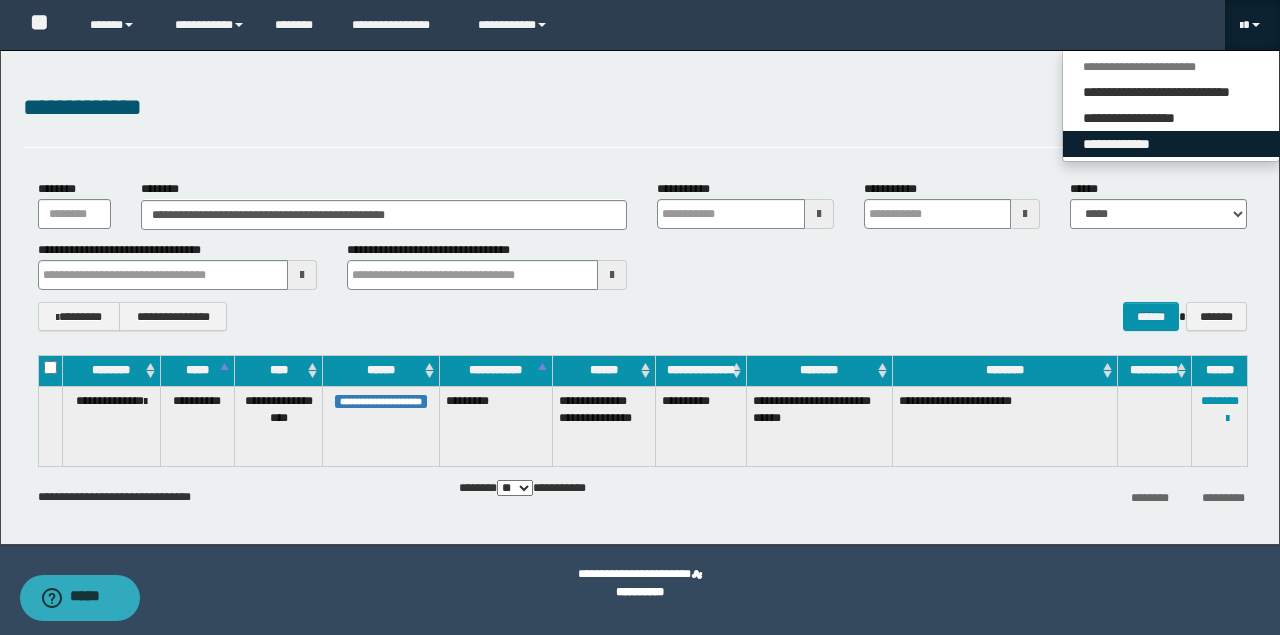 click on "**********" at bounding box center [1171, 144] 